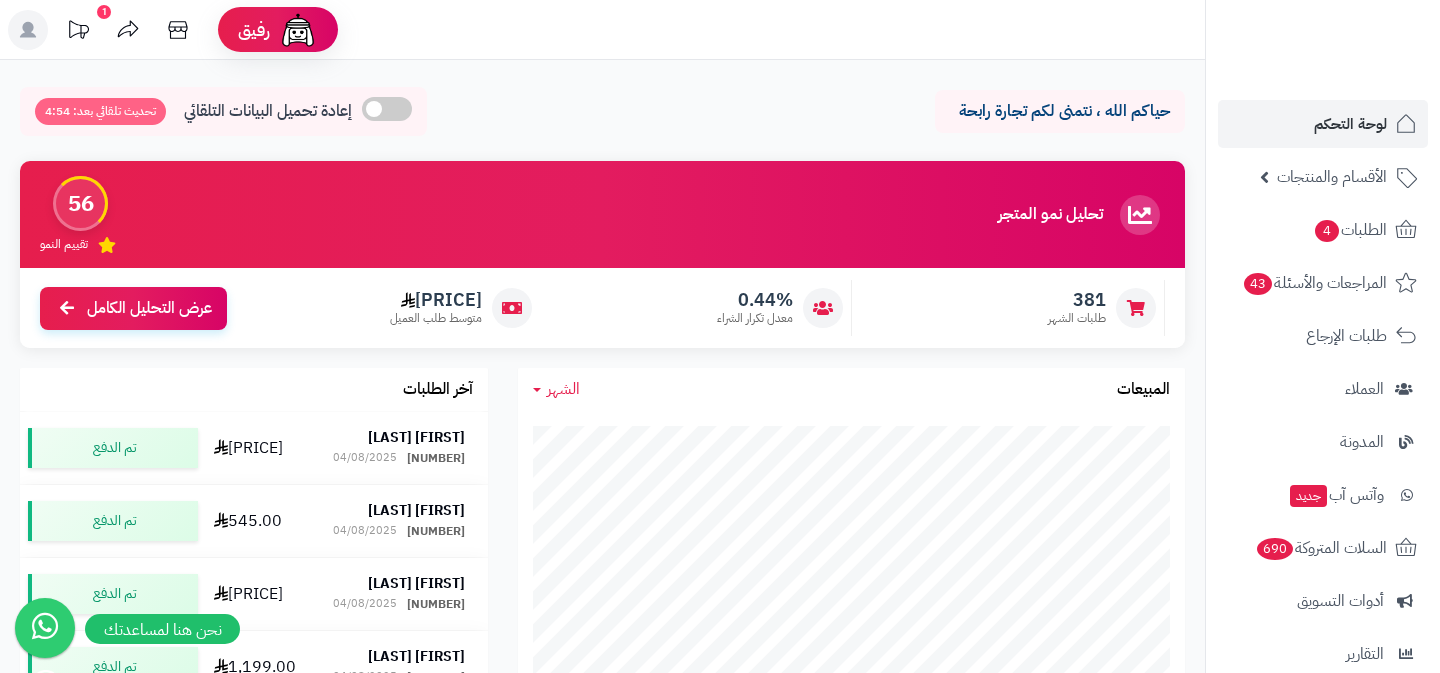 scroll, scrollTop: 0, scrollLeft: 0, axis: both 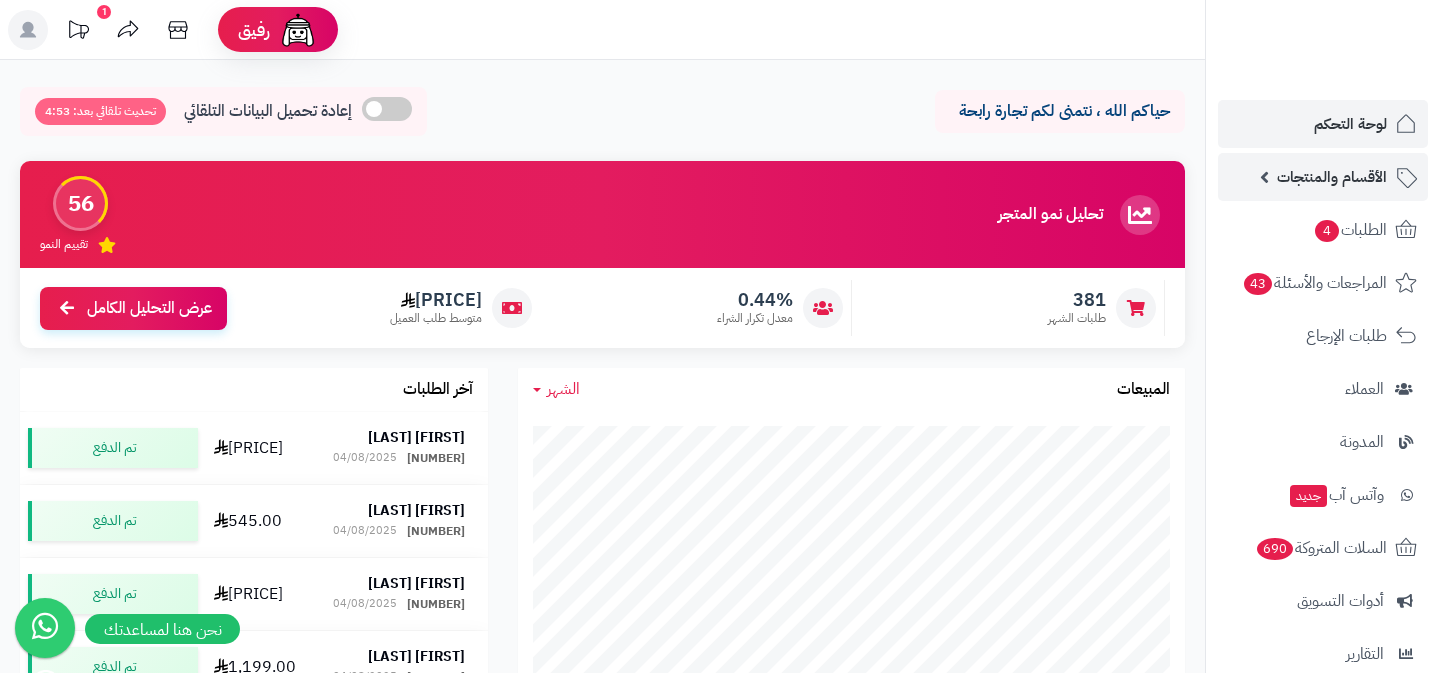 click on "الأقسام والمنتجات" at bounding box center (1323, 177) 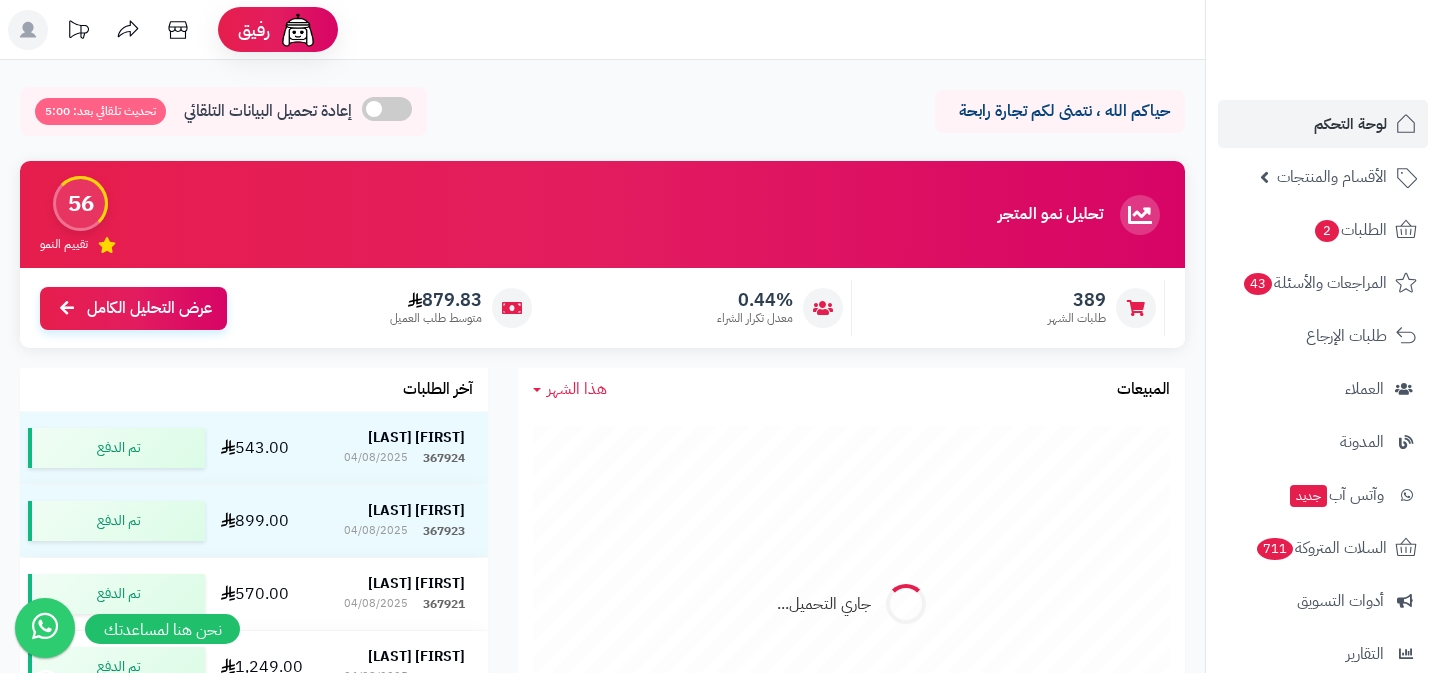 scroll, scrollTop: 0, scrollLeft: 0, axis: both 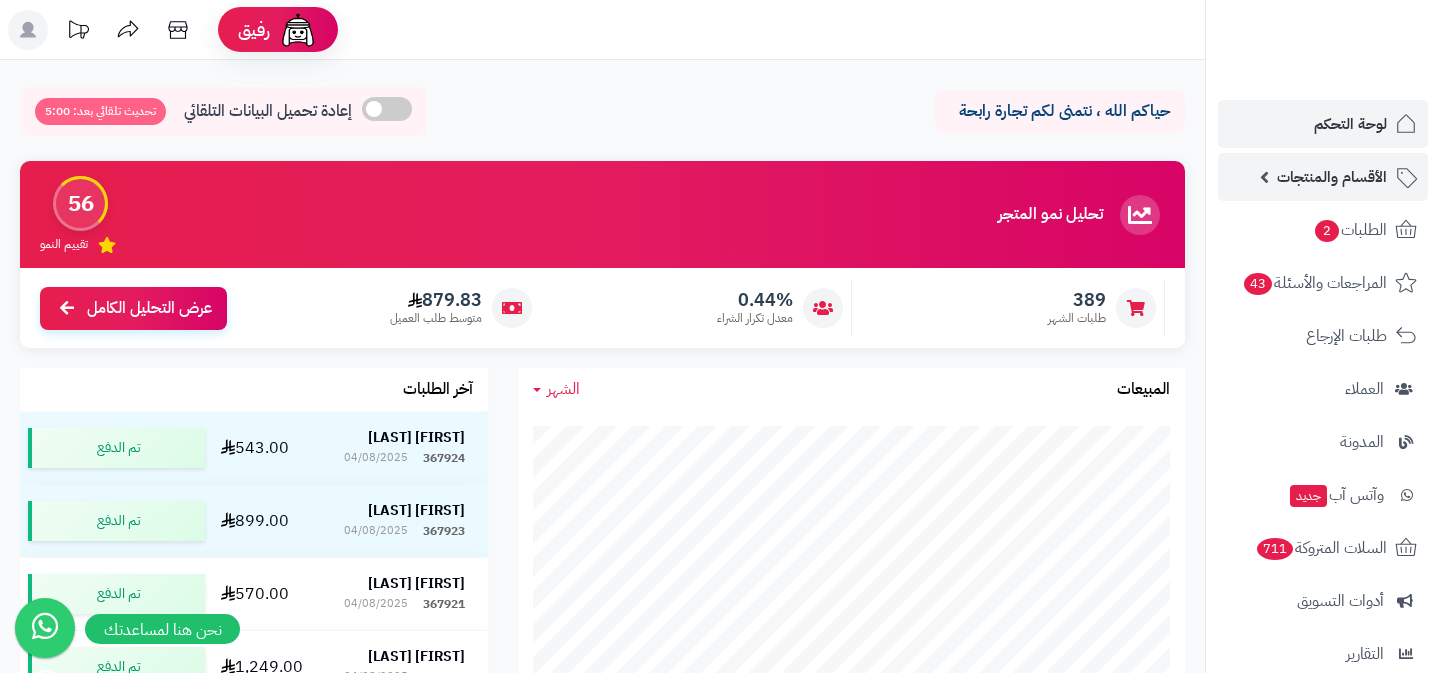 click on "الأقسام والمنتجات" at bounding box center [1332, 177] 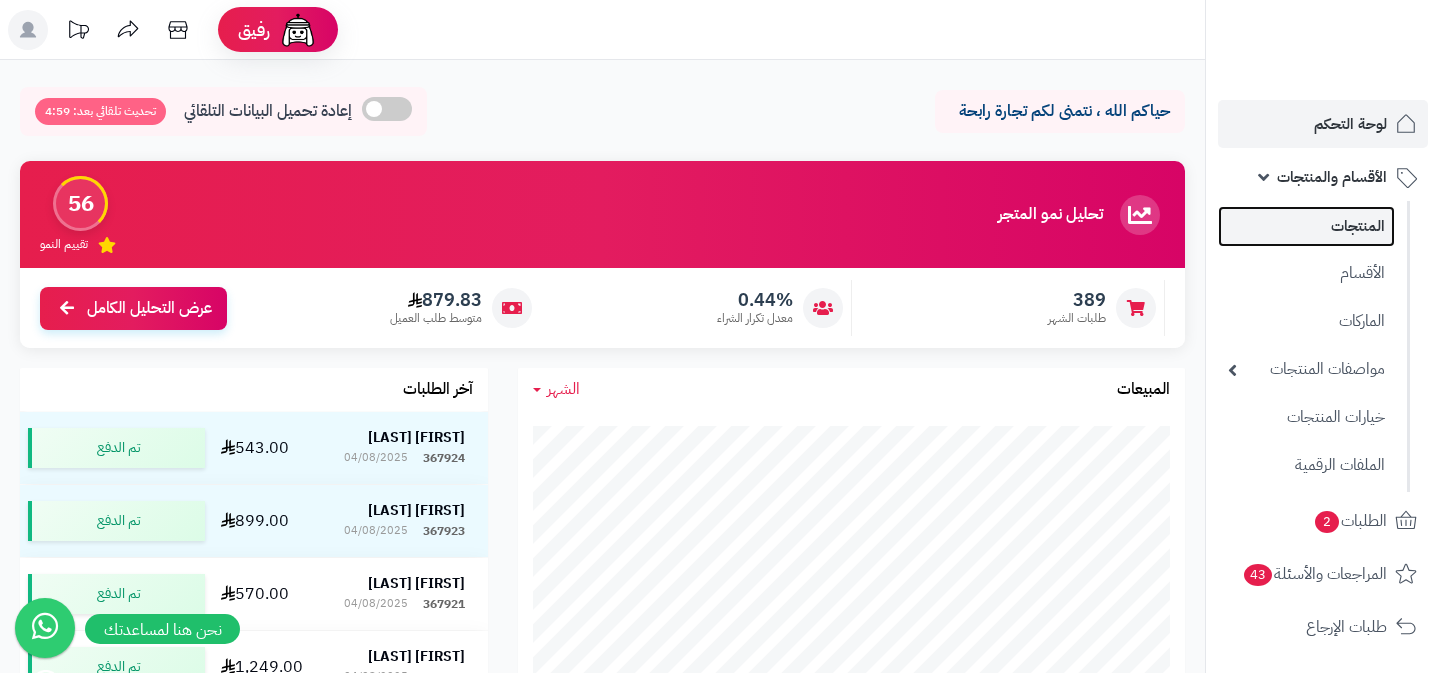 click on "المنتجات" at bounding box center (1306, 226) 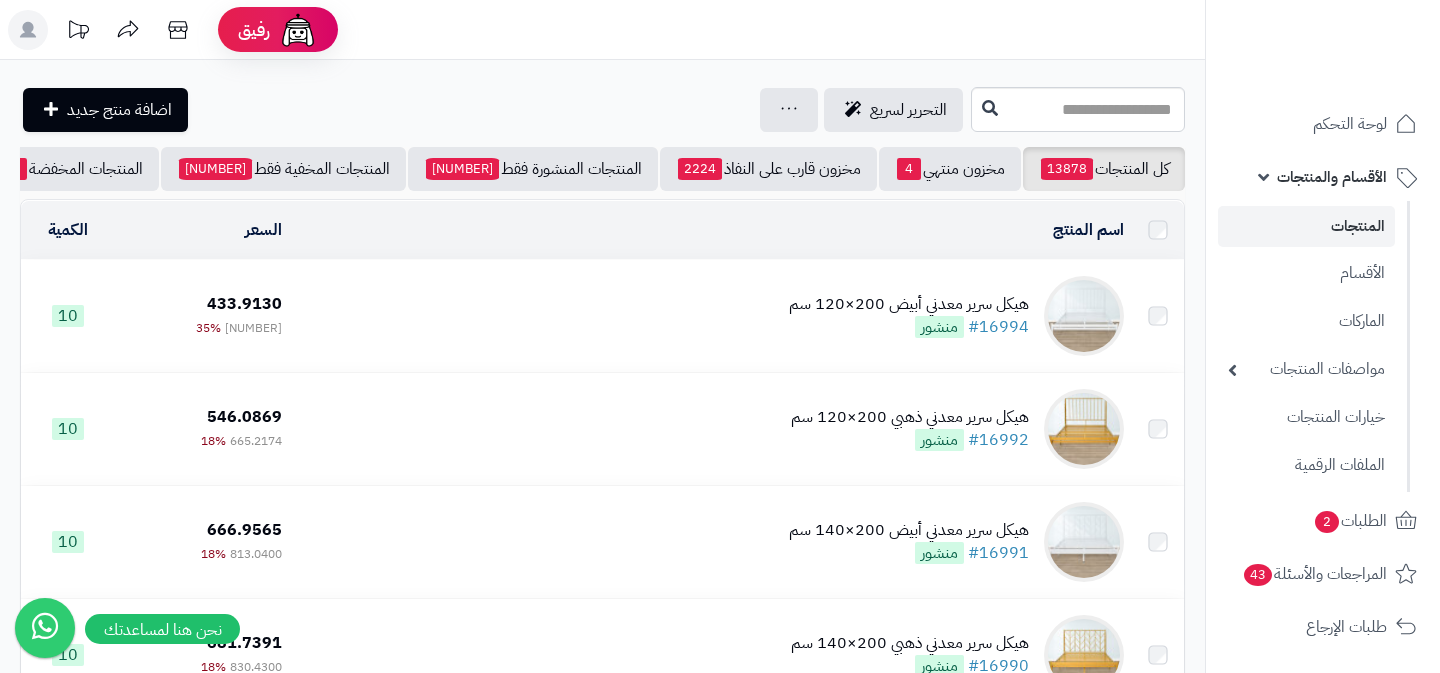 scroll, scrollTop: 0, scrollLeft: 0, axis: both 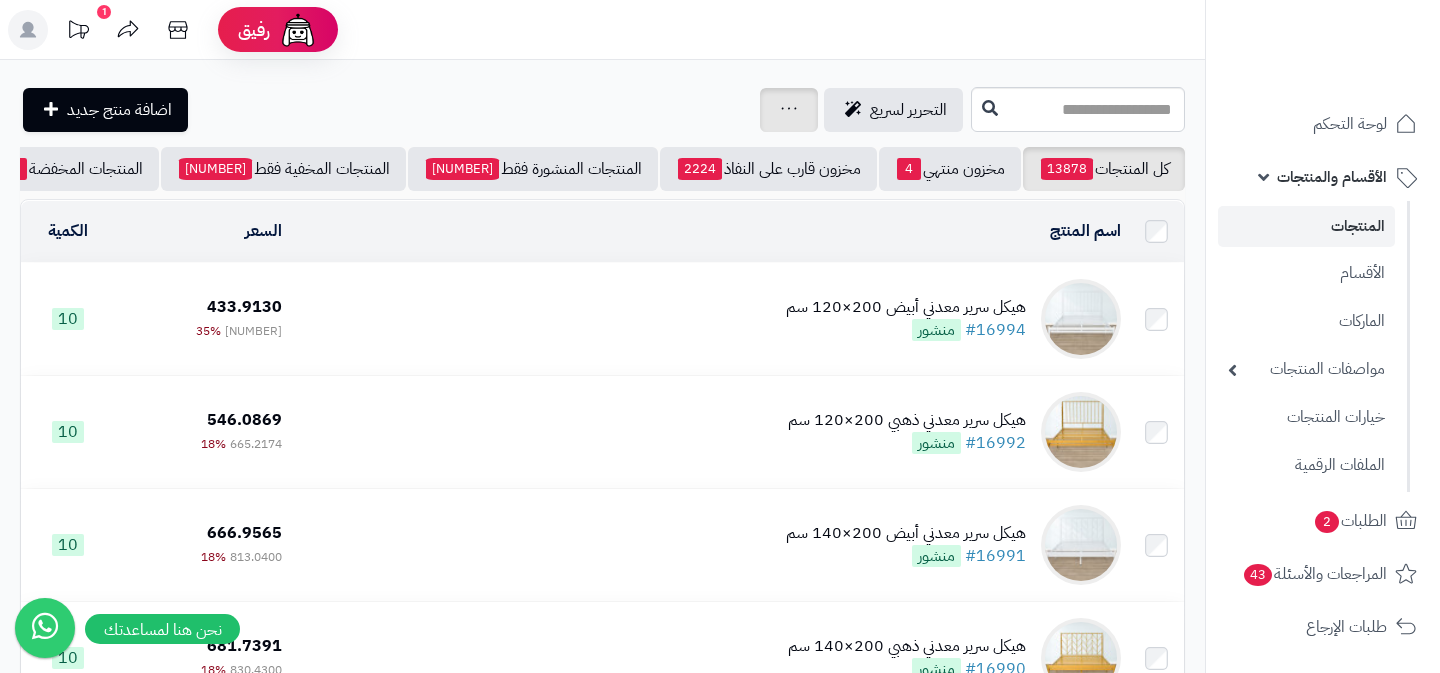 click 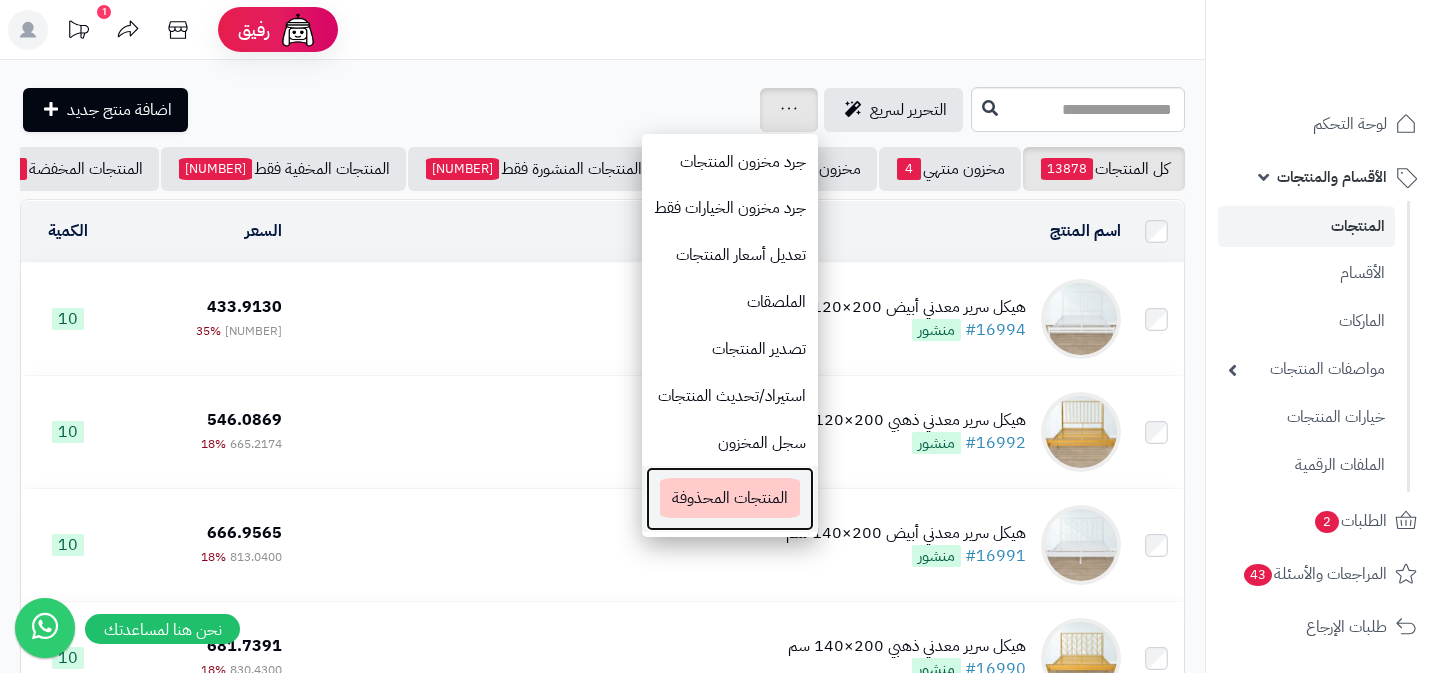 click on "المنتجات المحذوفة" at bounding box center [730, 498] 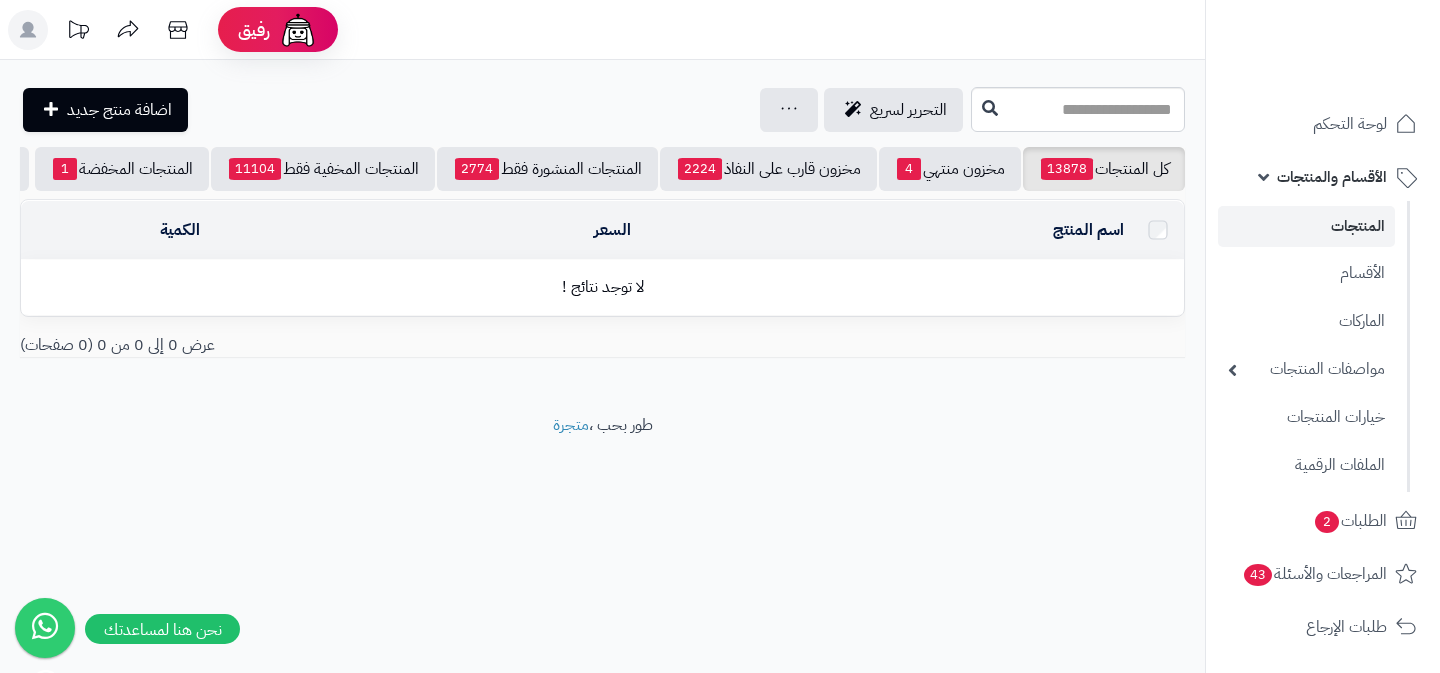 scroll, scrollTop: 0, scrollLeft: 0, axis: both 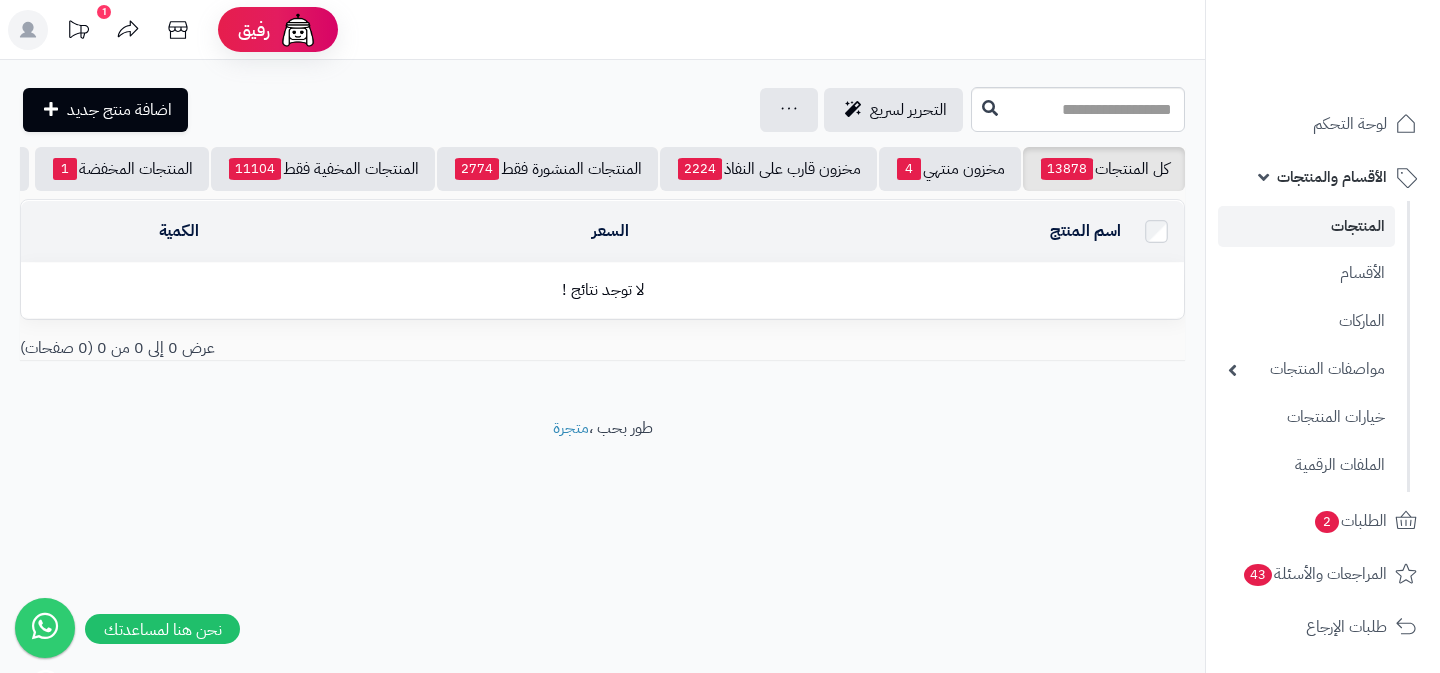 click on "المنتجات" at bounding box center [1306, 226] 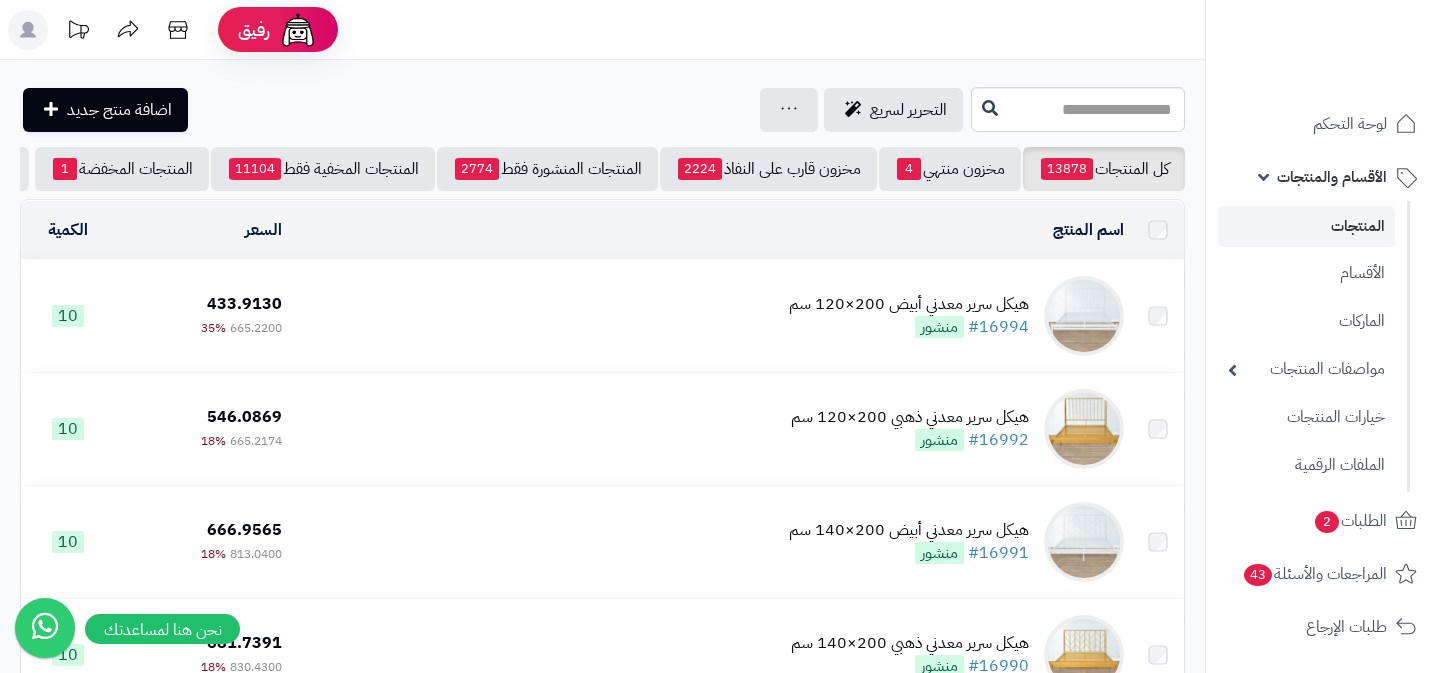 scroll, scrollTop: 0, scrollLeft: 0, axis: both 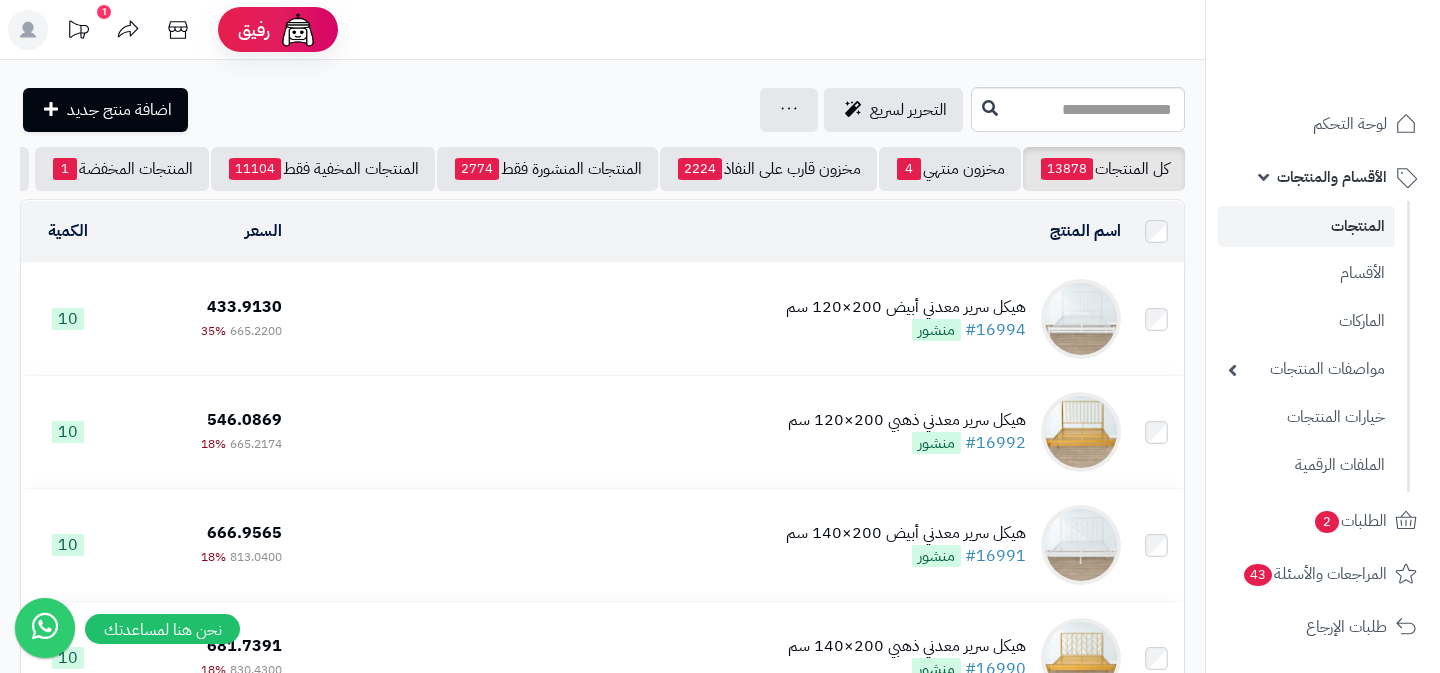 click on "1" at bounding box center (78, 29) 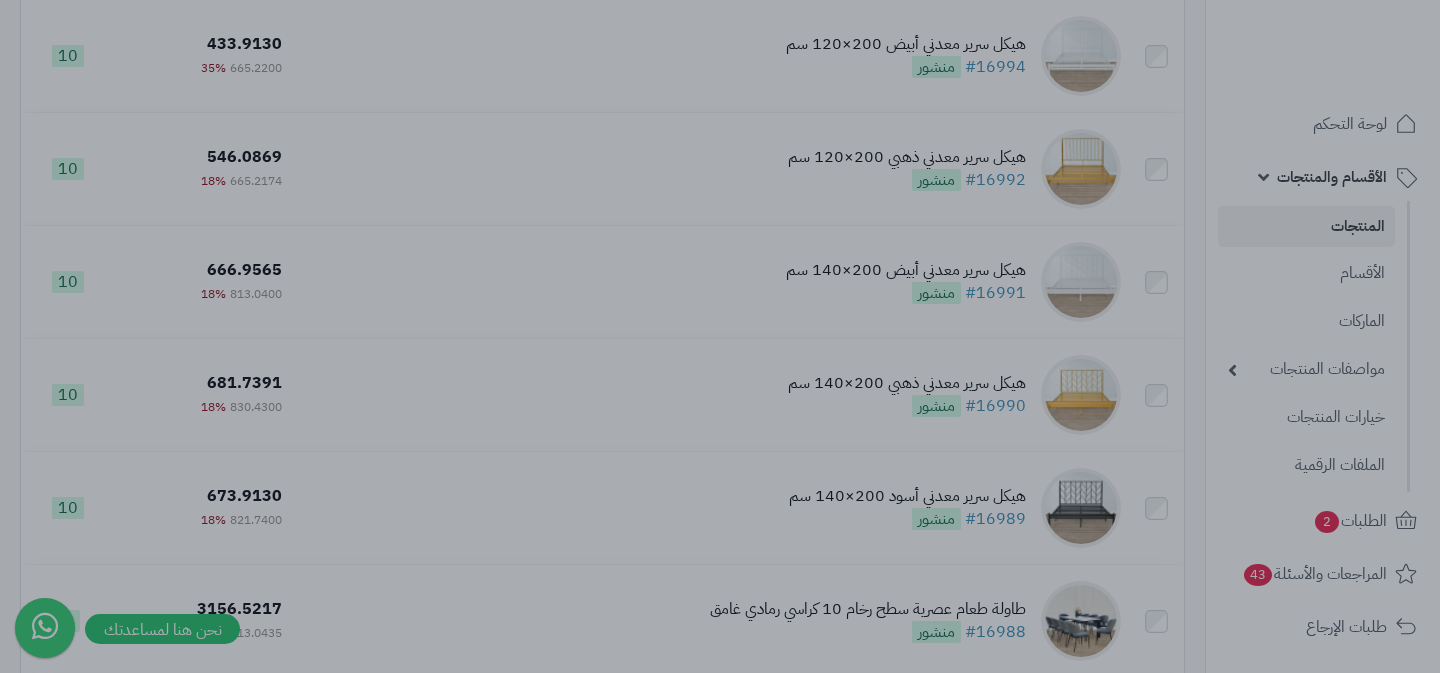 scroll, scrollTop: 265, scrollLeft: 0, axis: vertical 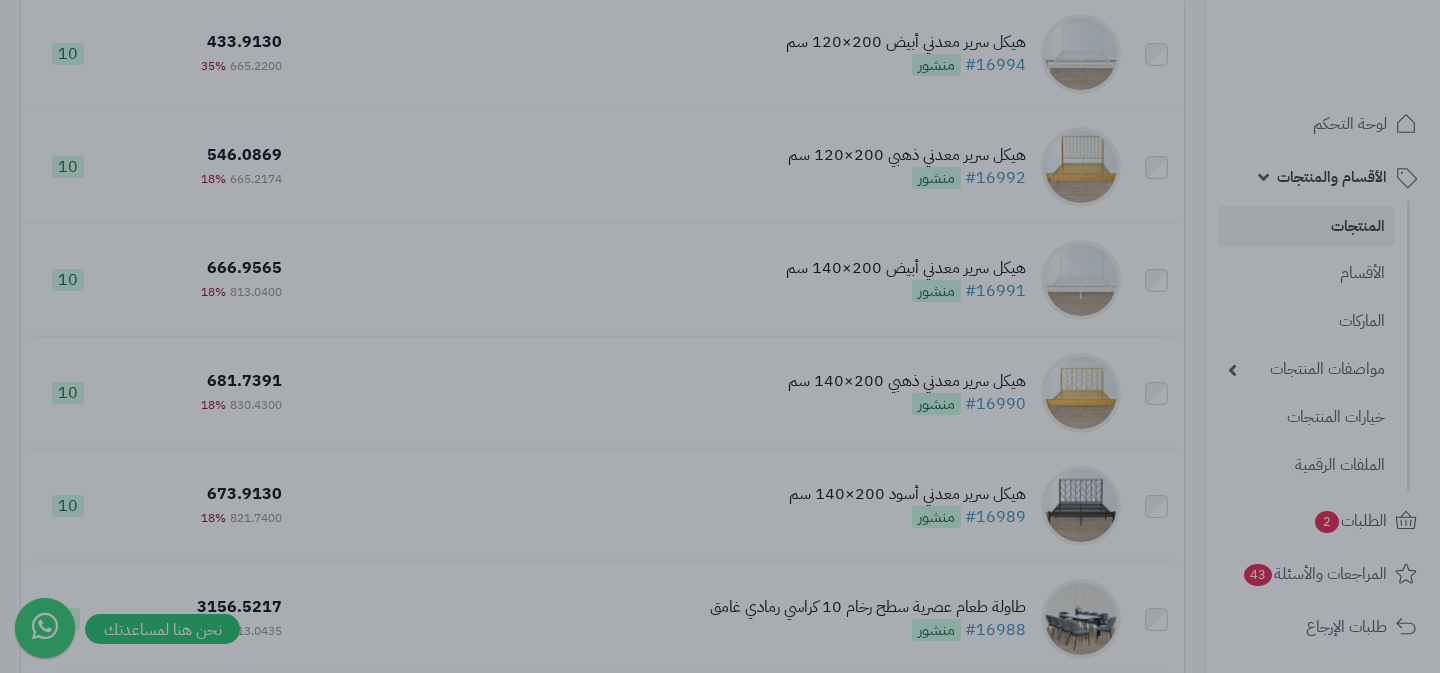 click at bounding box center [720, 336] 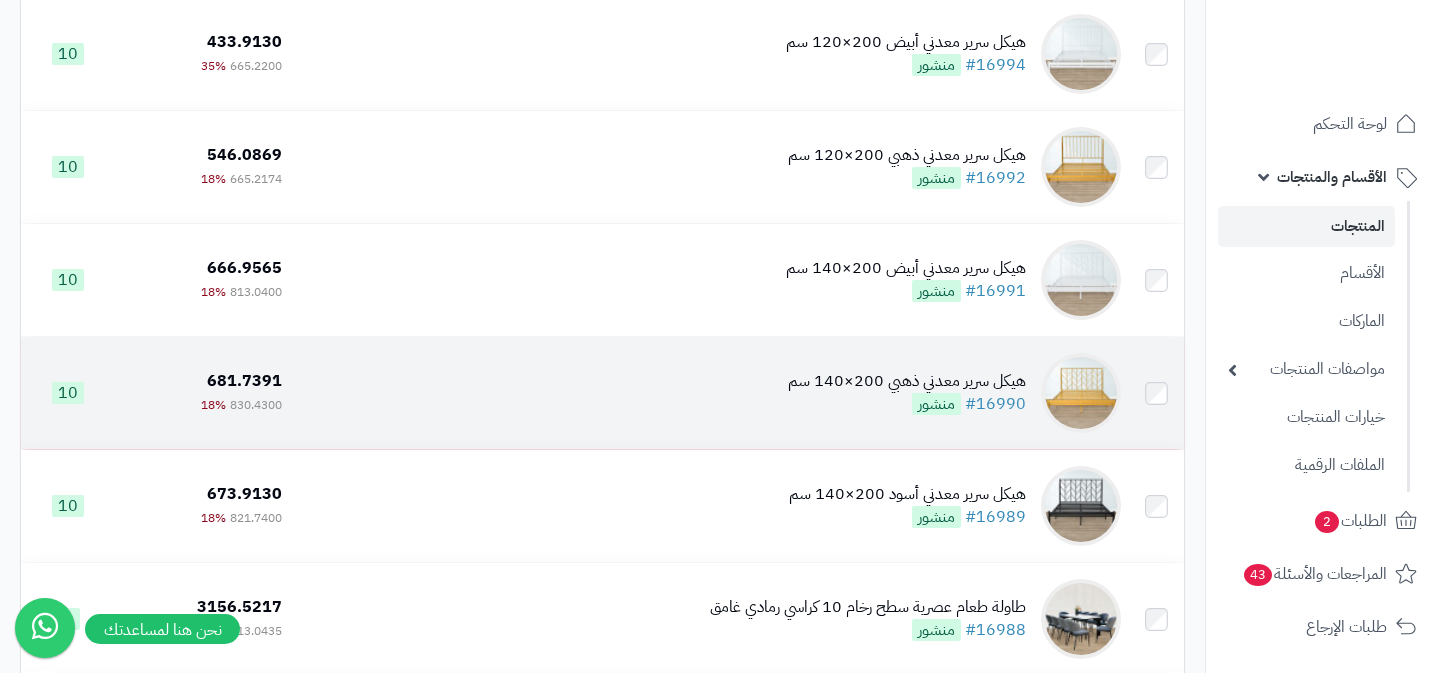 scroll, scrollTop: 0, scrollLeft: 0, axis: both 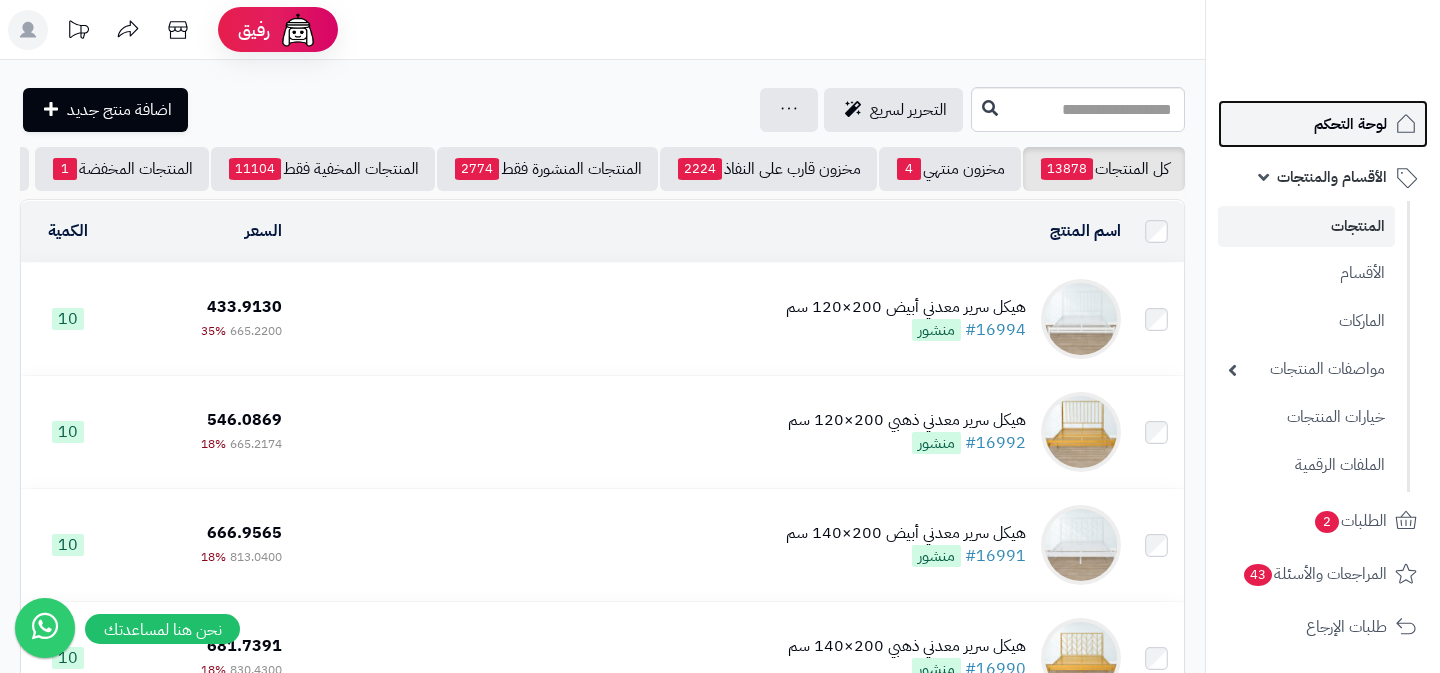 click on "لوحة التحكم" at bounding box center (1323, 124) 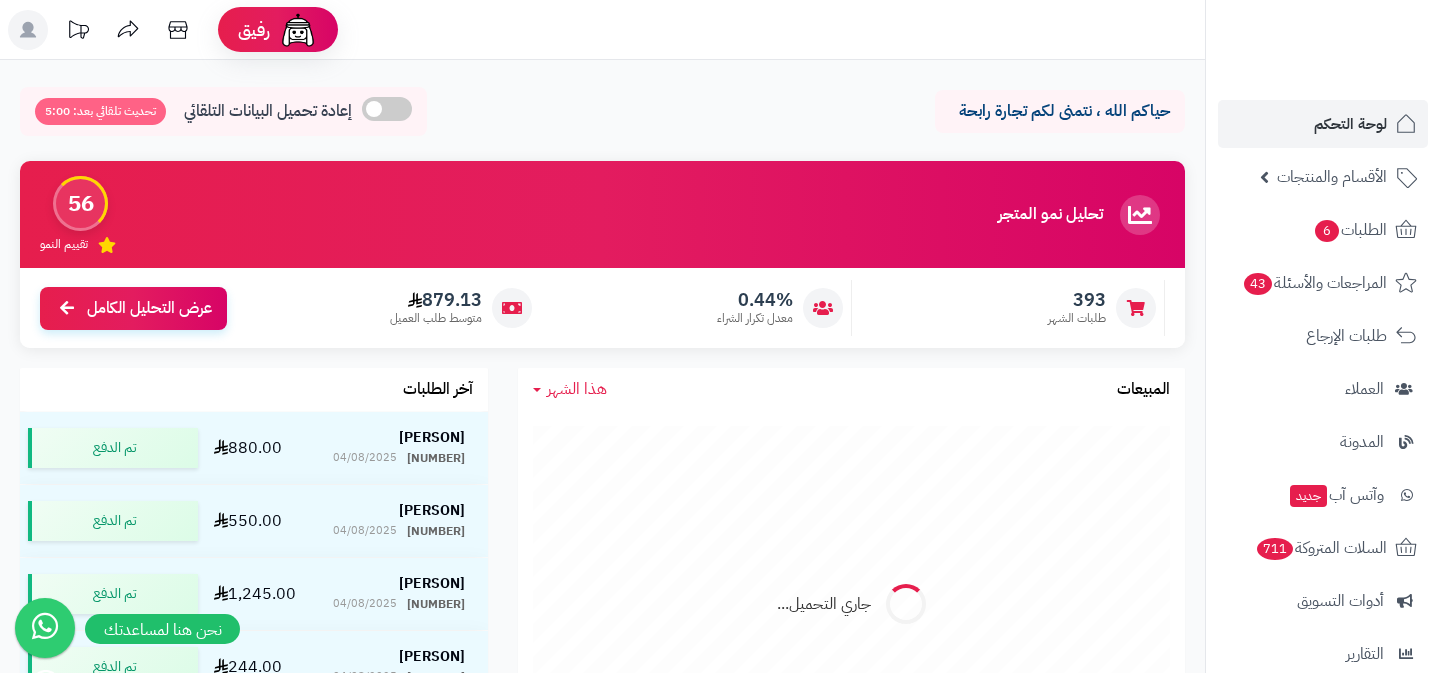 scroll, scrollTop: 0, scrollLeft: 0, axis: both 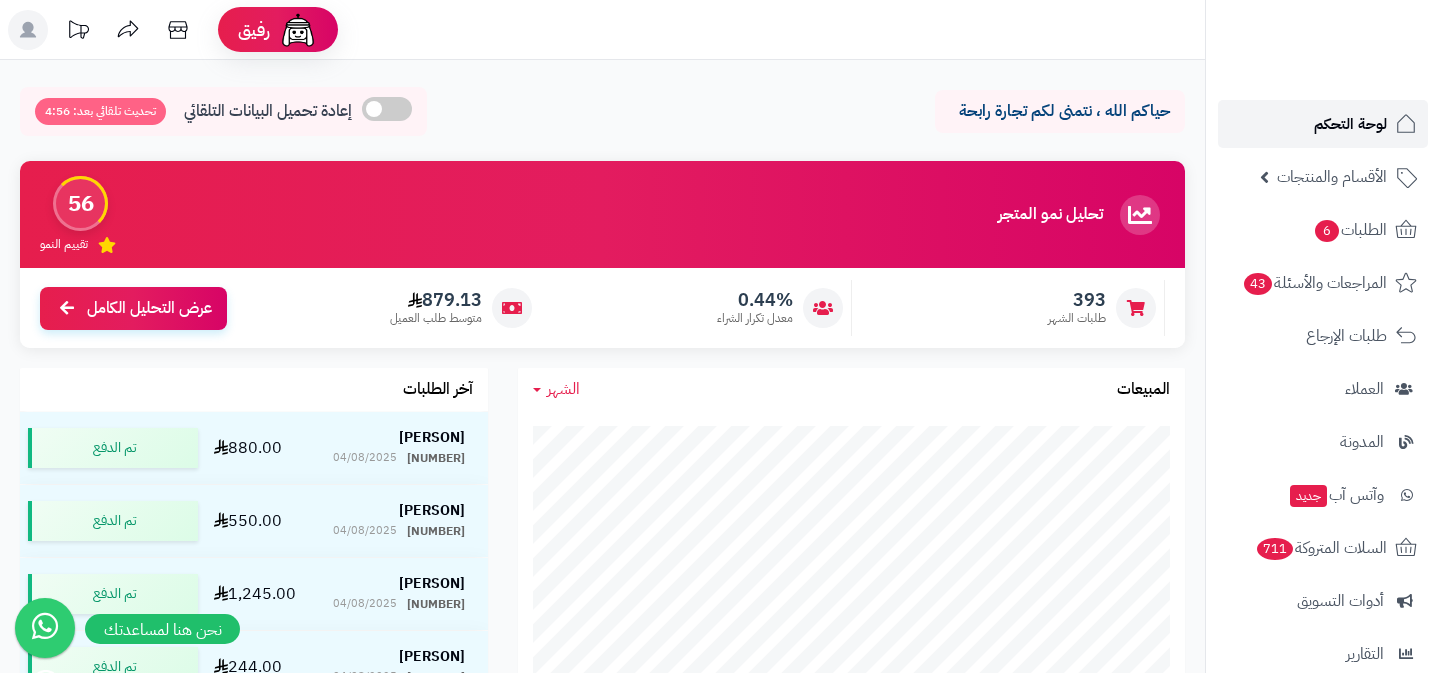 click on "لوحة التحكم" at bounding box center (1350, 124) 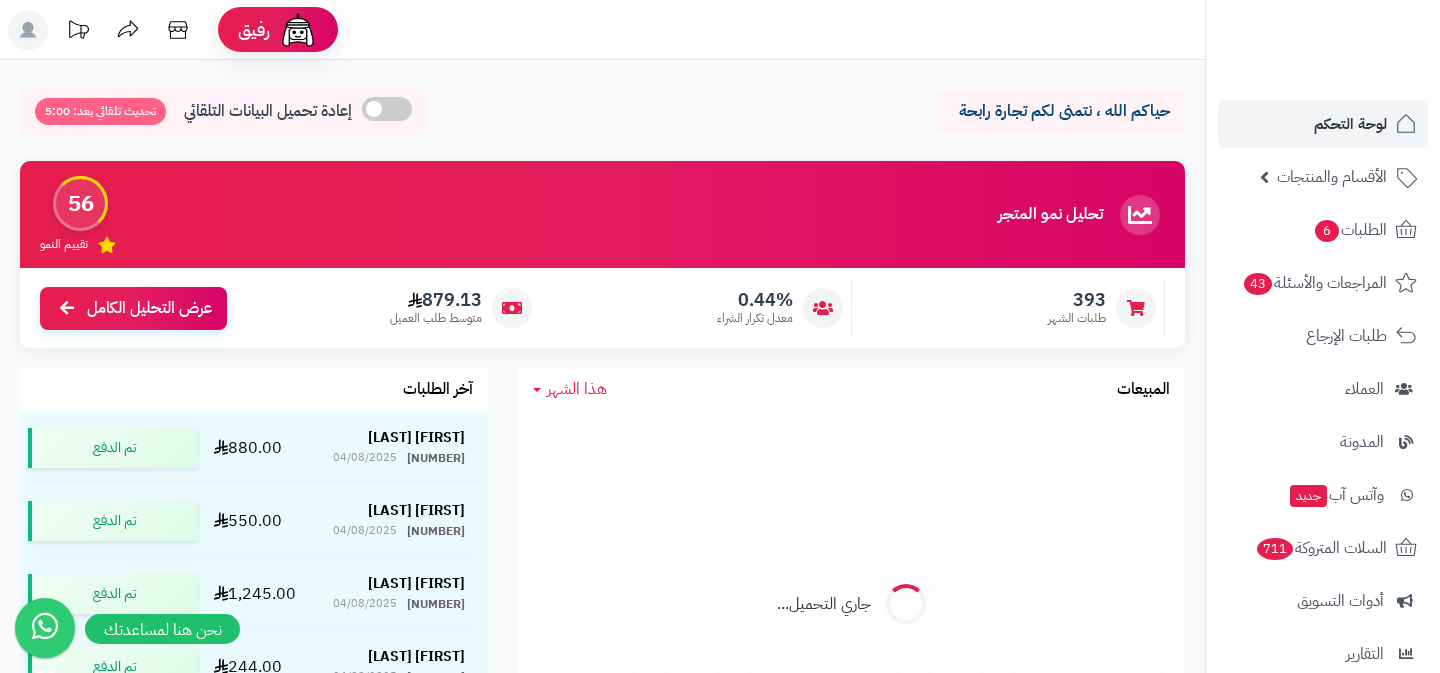 scroll, scrollTop: 0, scrollLeft: 0, axis: both 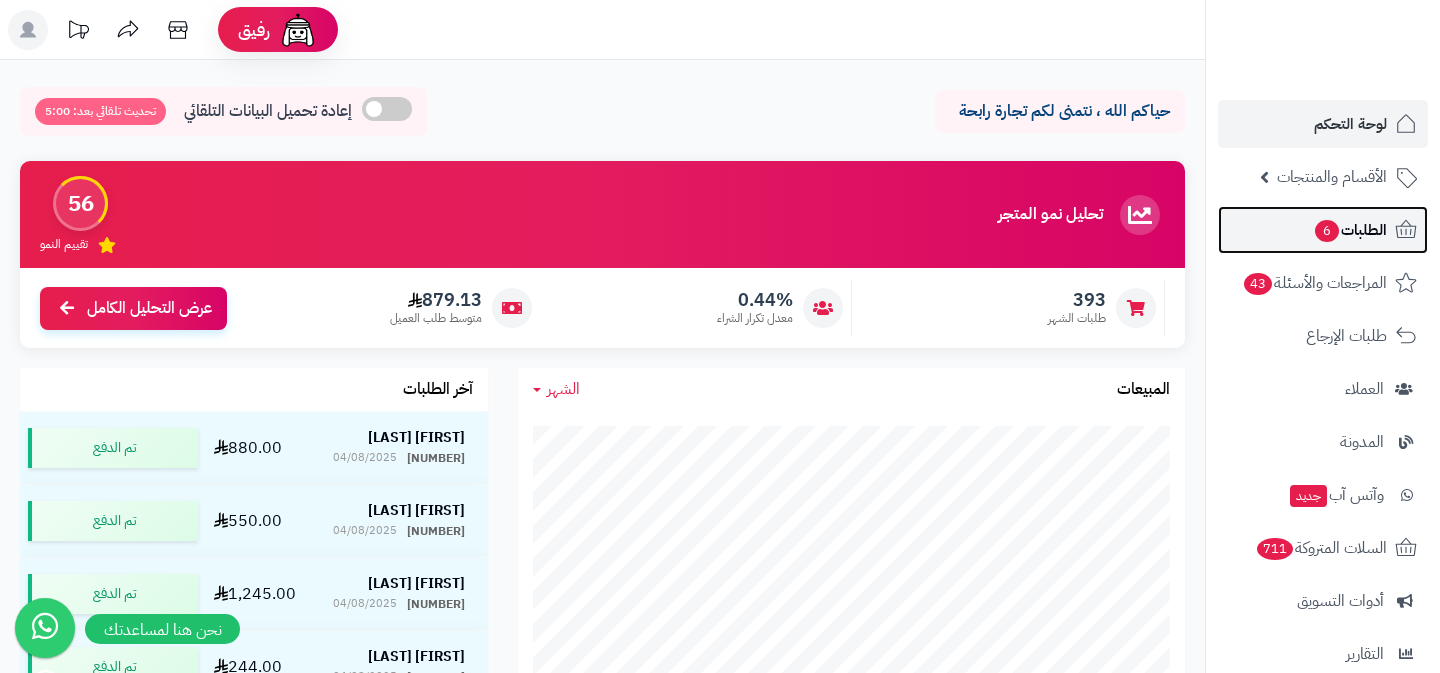 click on "الطلبات  6" at bounding box center [1350, 230] 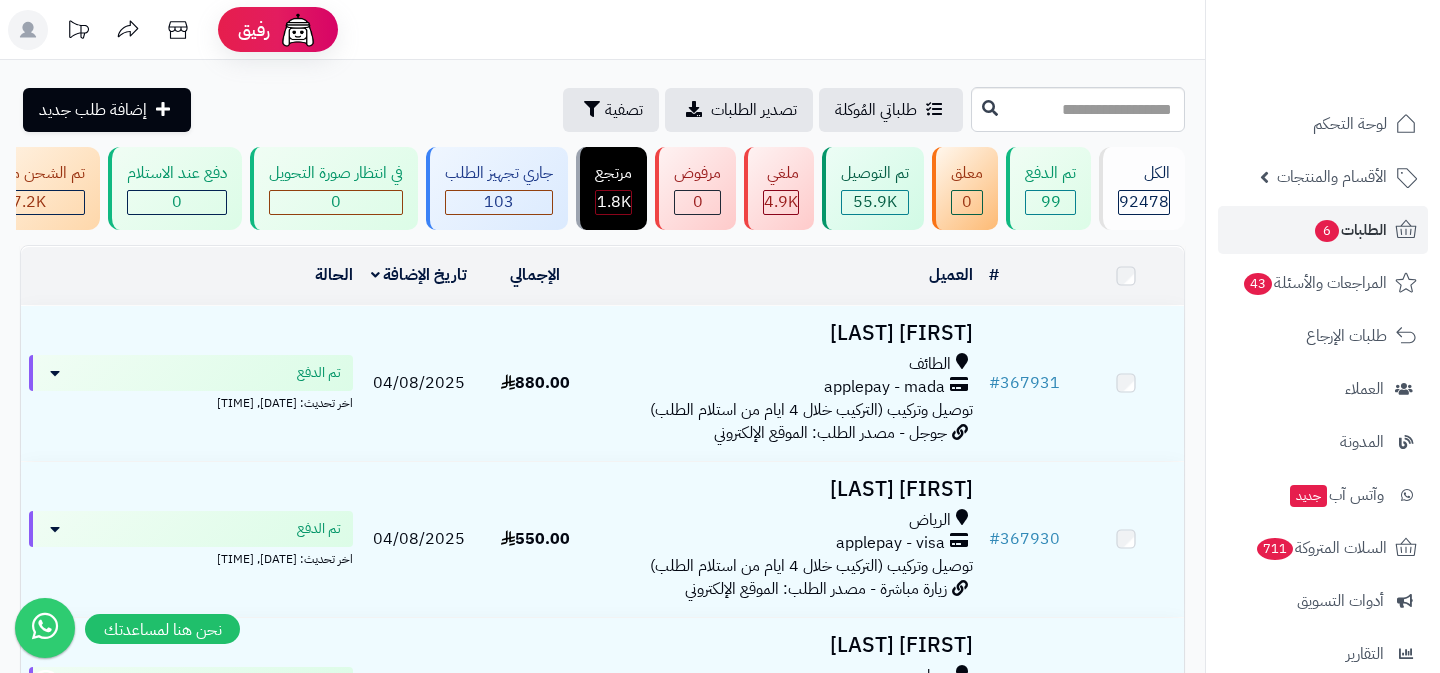 scroll, scrollTop: 0, scrollLeft: 0, axis: both 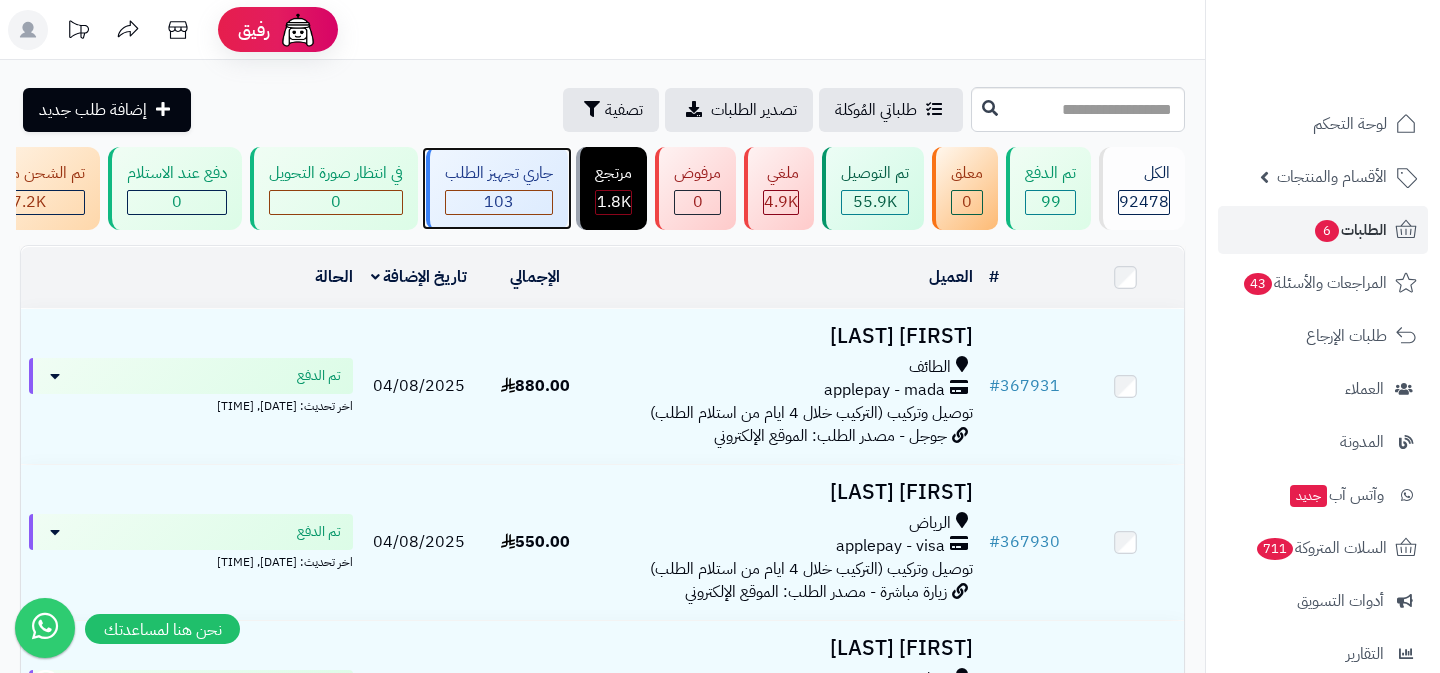 click on "جاري تجهيز الطلب
103" at bounding box center (497, 188) 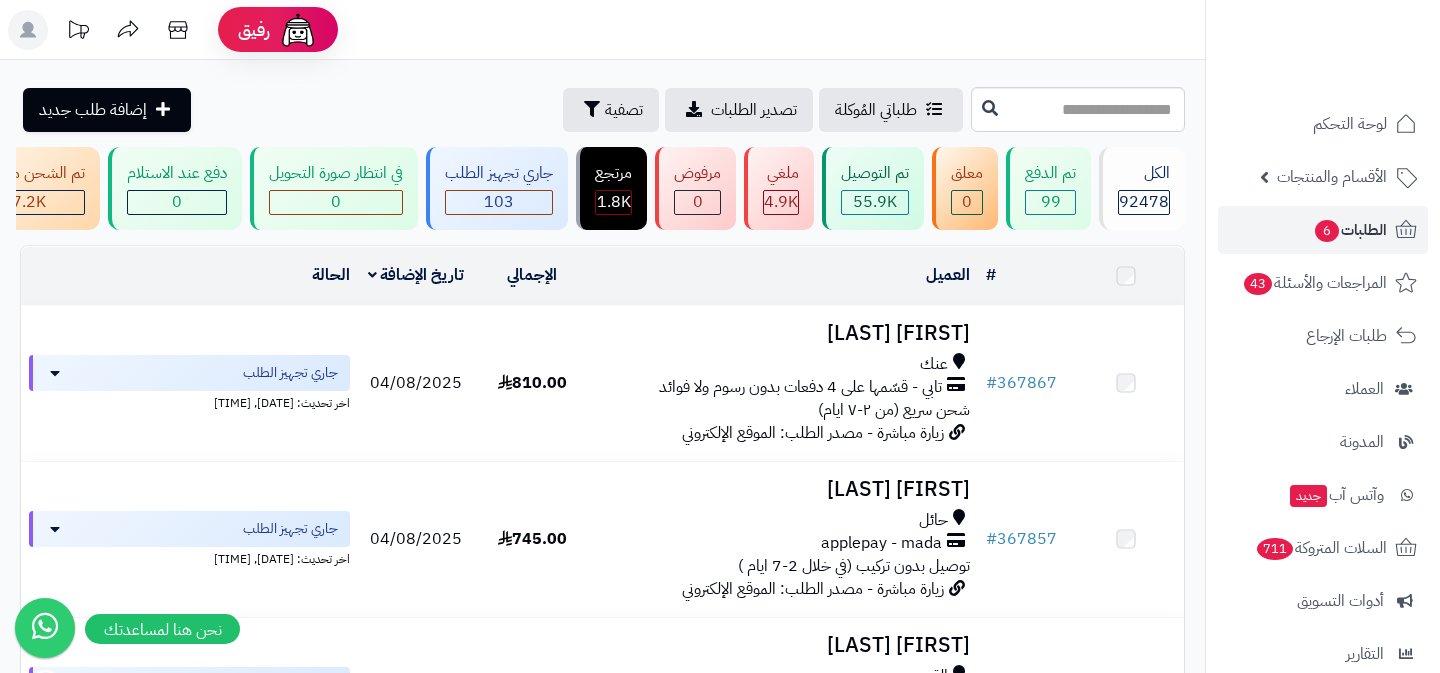 scroll, scrollTop: 0, scrollLeft: 0, axis: both 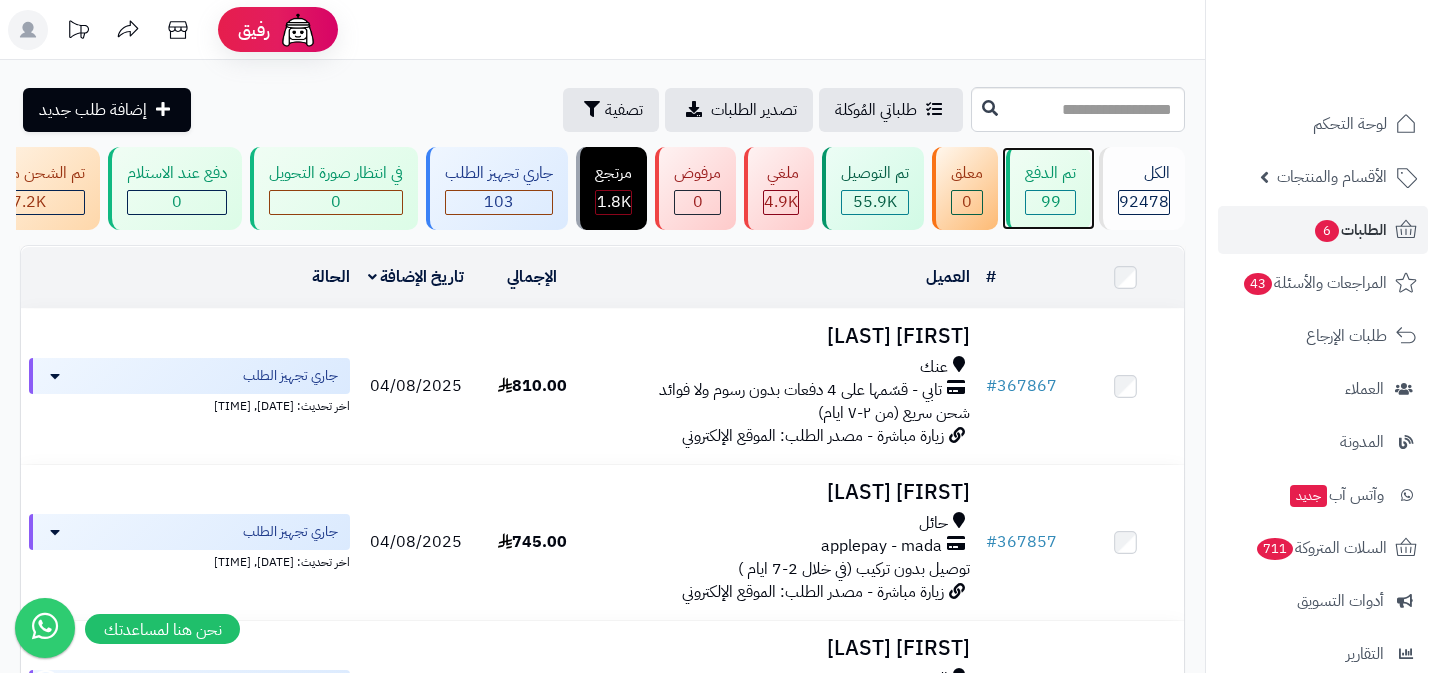 click on "99" at bounding box center (1051, 202) 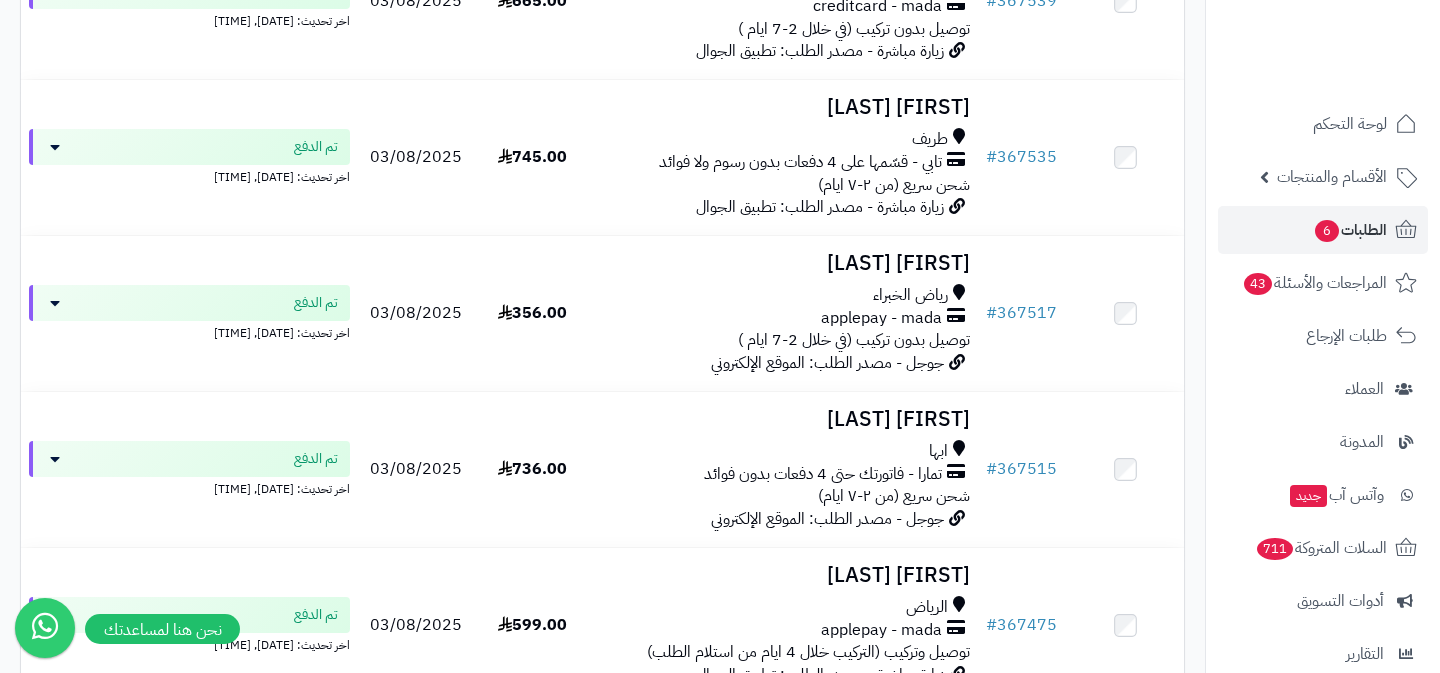 scroll, scrollTop: 10860, scrollLeft: 0, axis: vertical 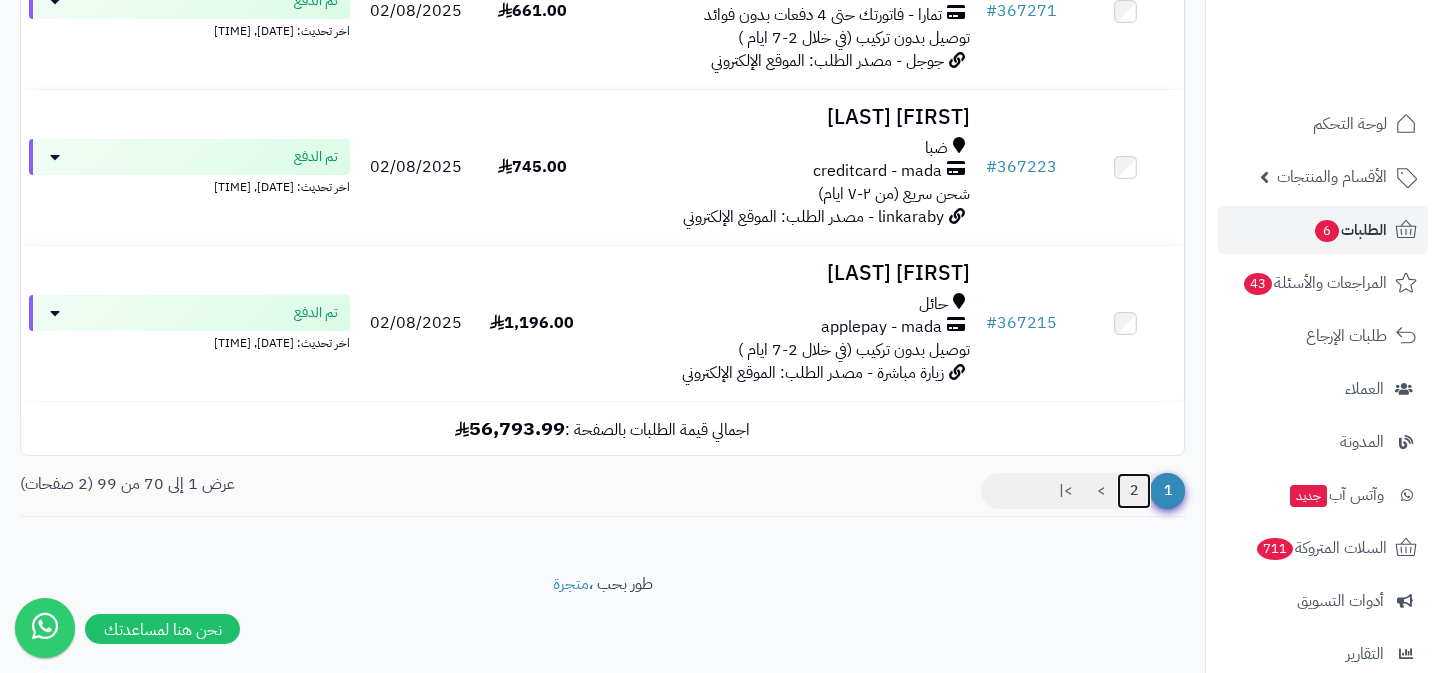 click on "2" at bounding box center [1134, 491] 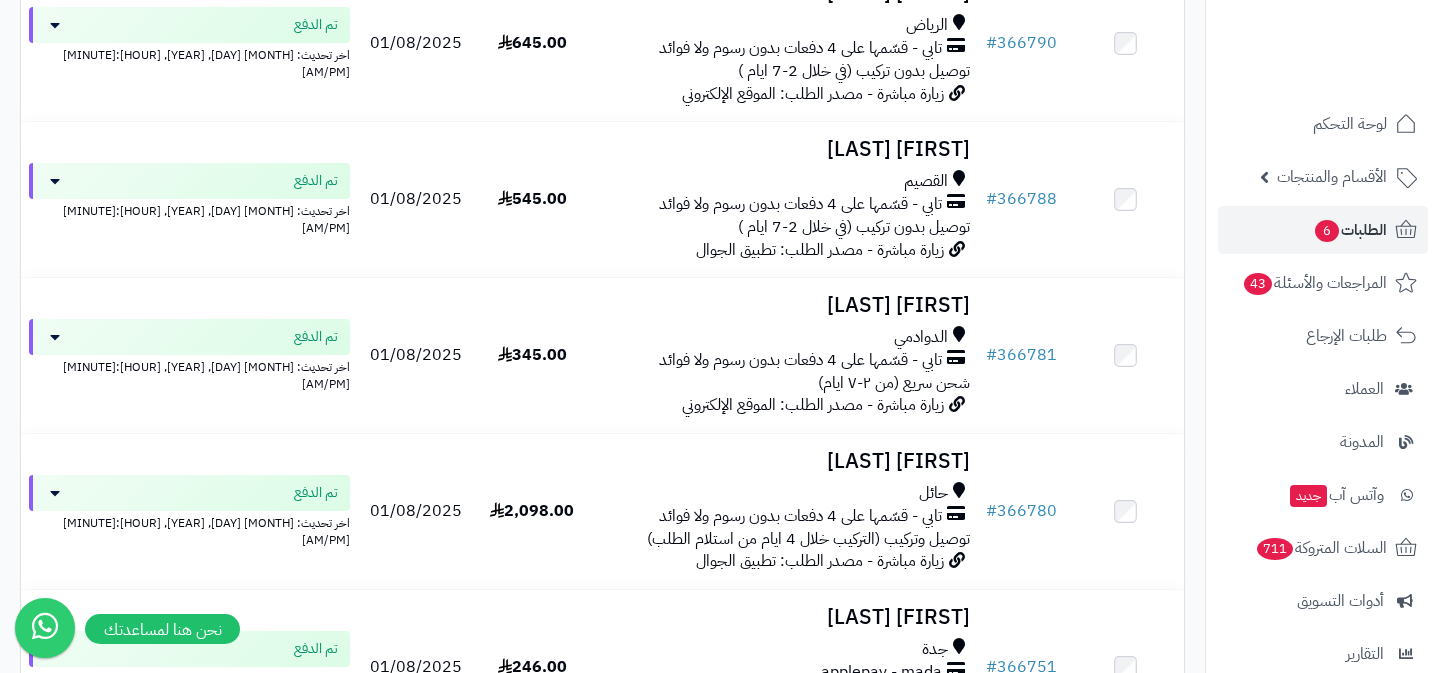 scroll, scrollTop: 4443, scrollLeft: 0, axis: vertical 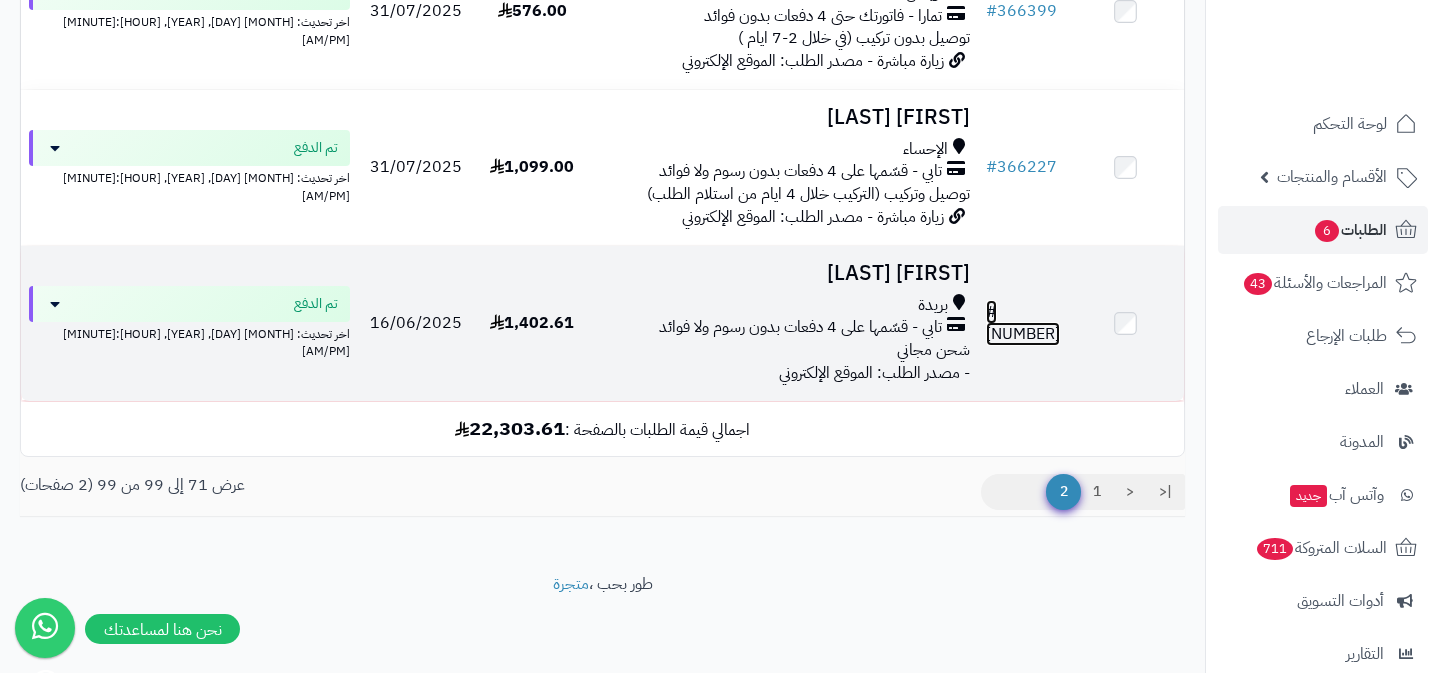 click on "# 356511" at bounding box center (1023, 323) 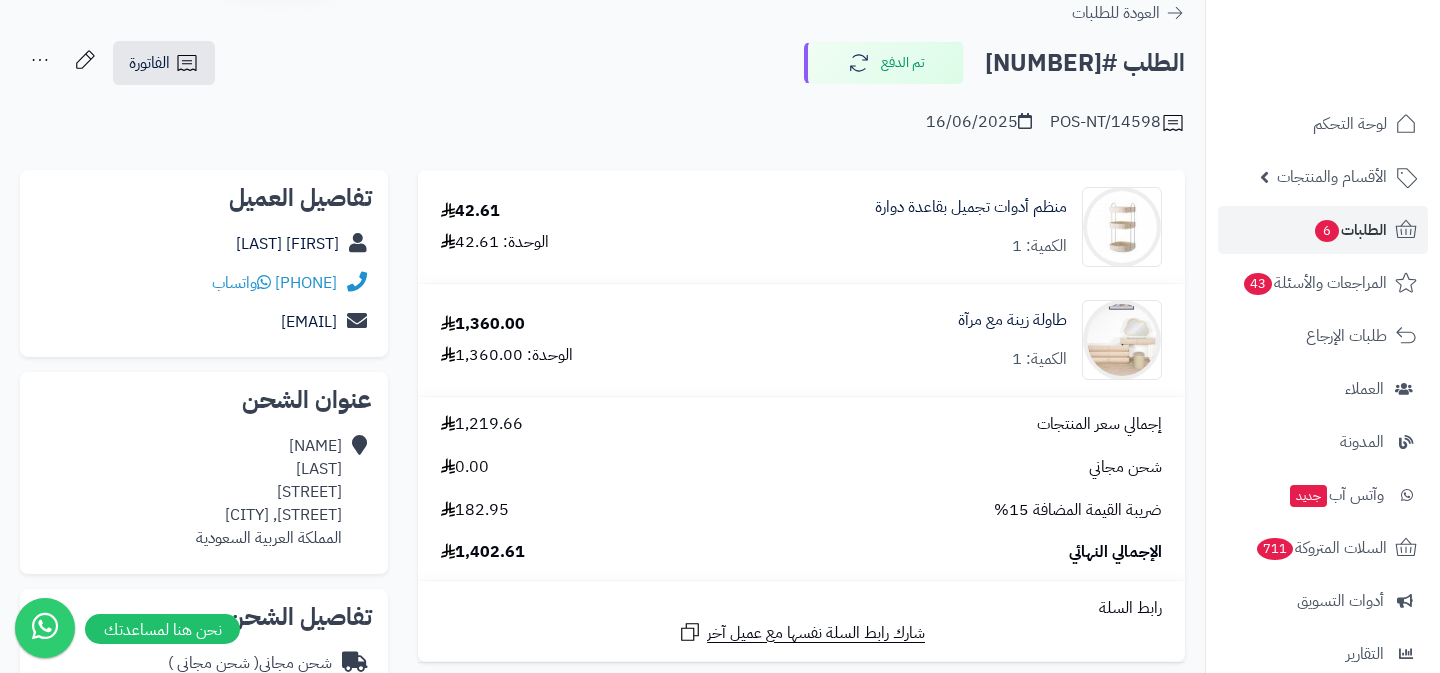 scroll, scrollTop: 70, scrollLeft: 0, axis: vertical 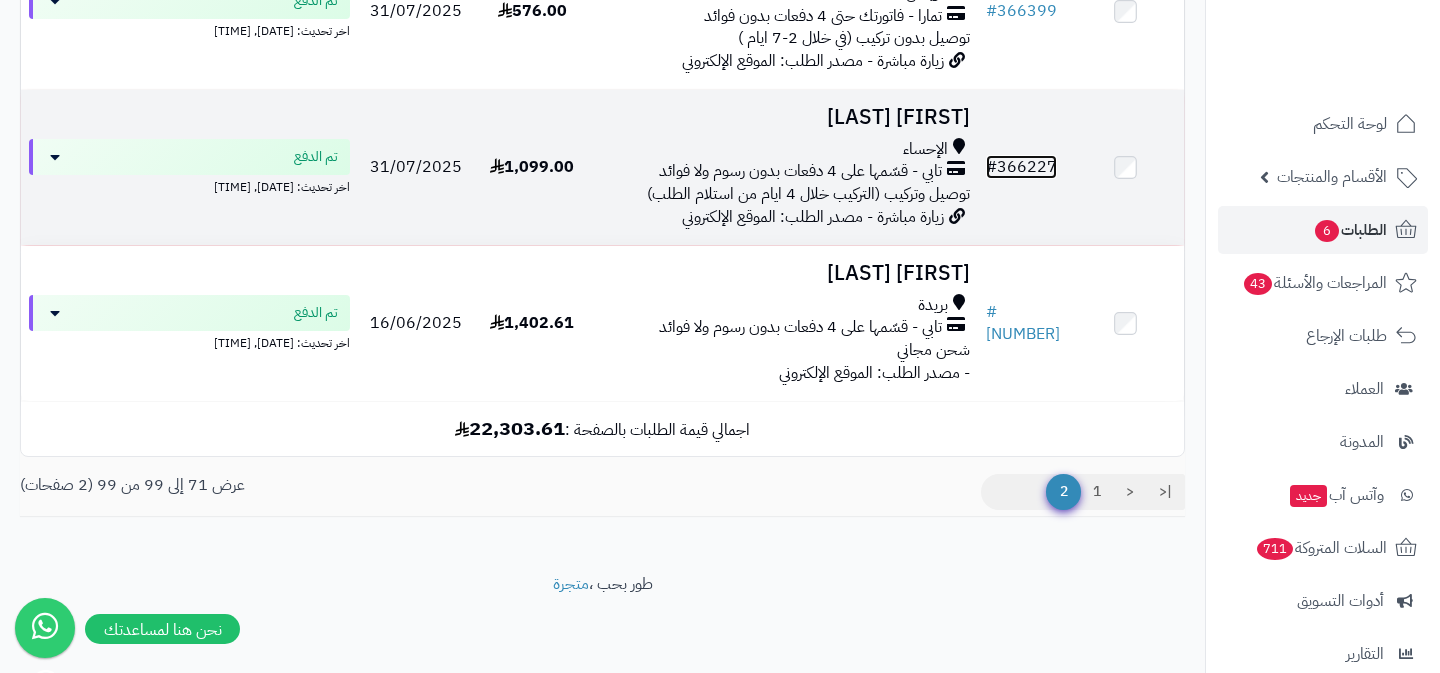 click on "# [NUMBER]" at bounding box center [1021, 167] 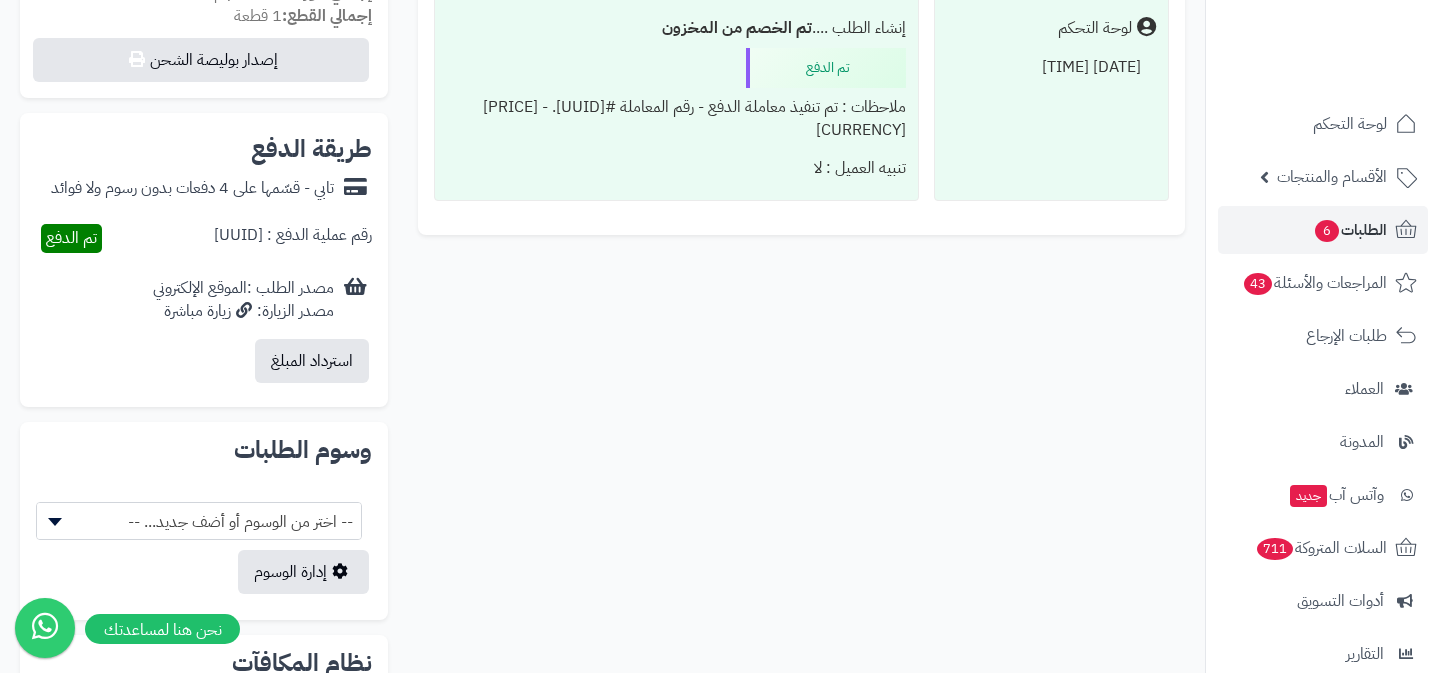 scroll, scrollTop: 752, scrollLeft: 0, axis: vertical 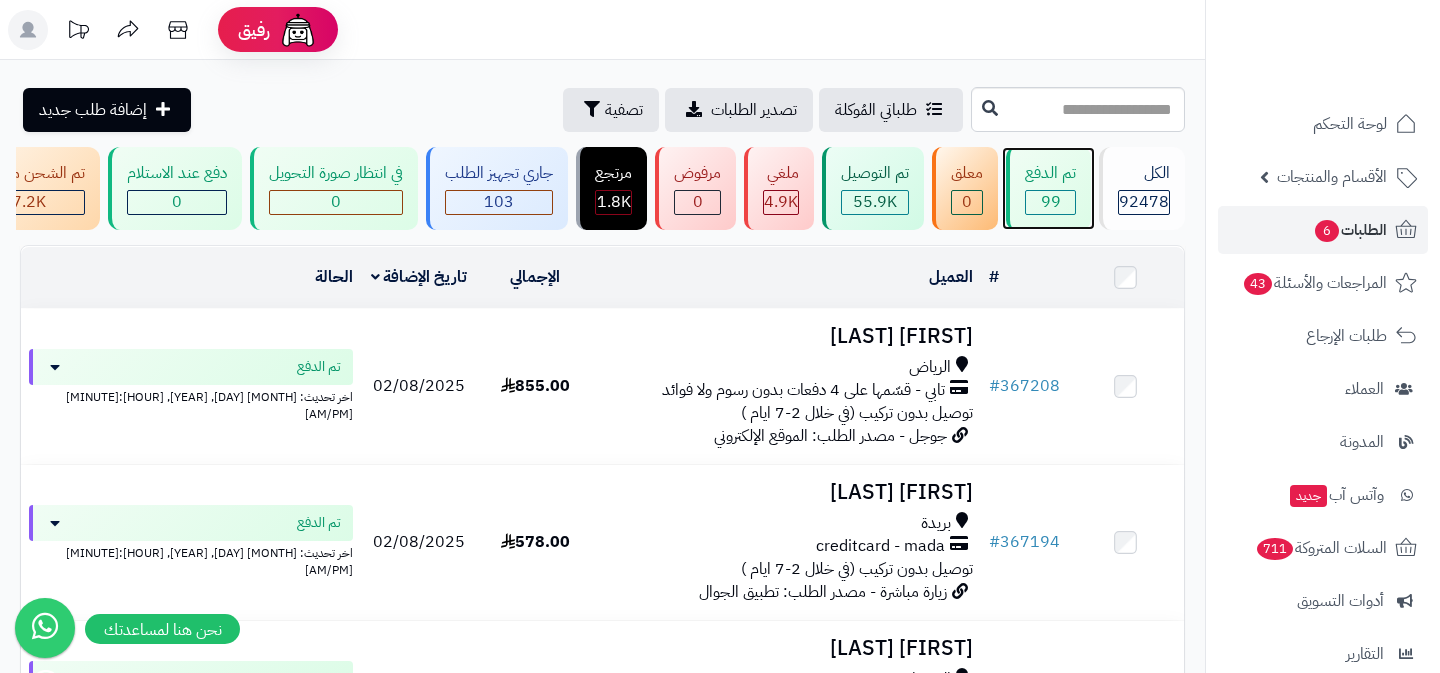 click on "تم الدفع
99" at bounding box center [1048, 188] 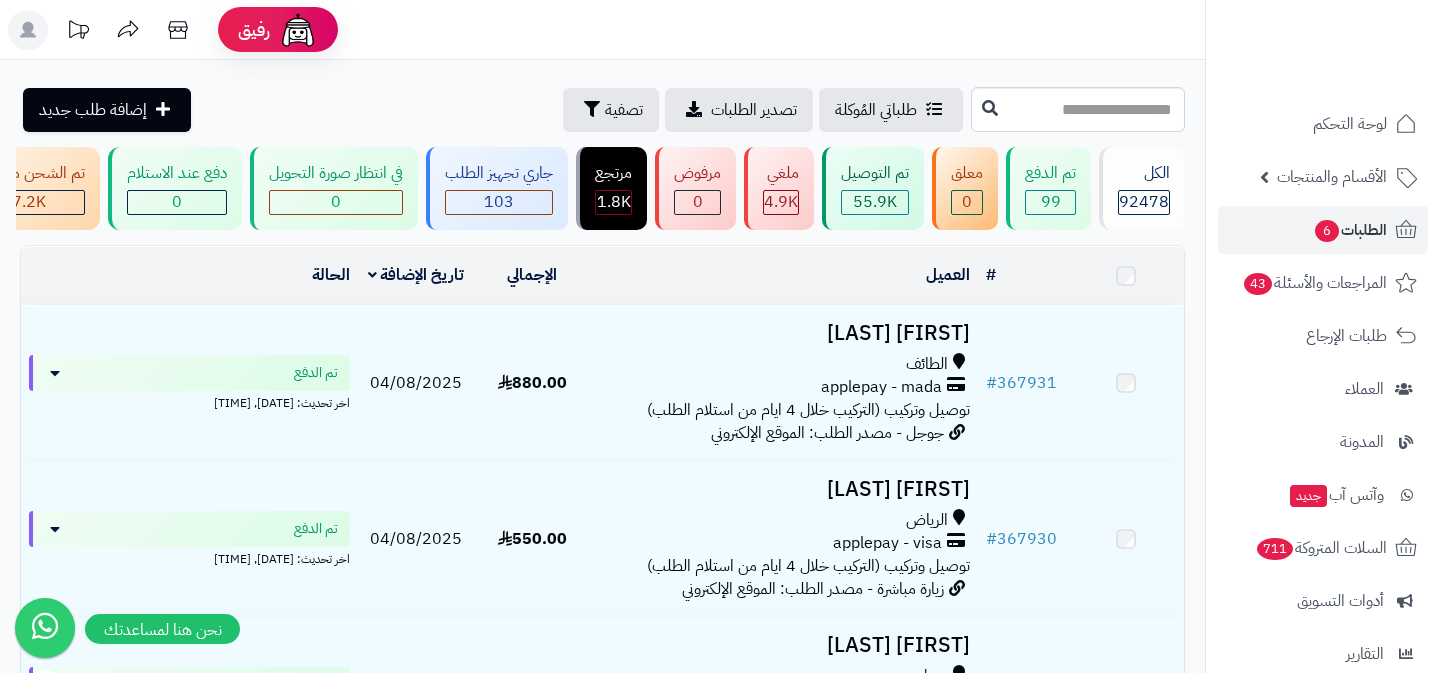 scroll, scrollTop: 0, scrollLeft: 0, axis: both 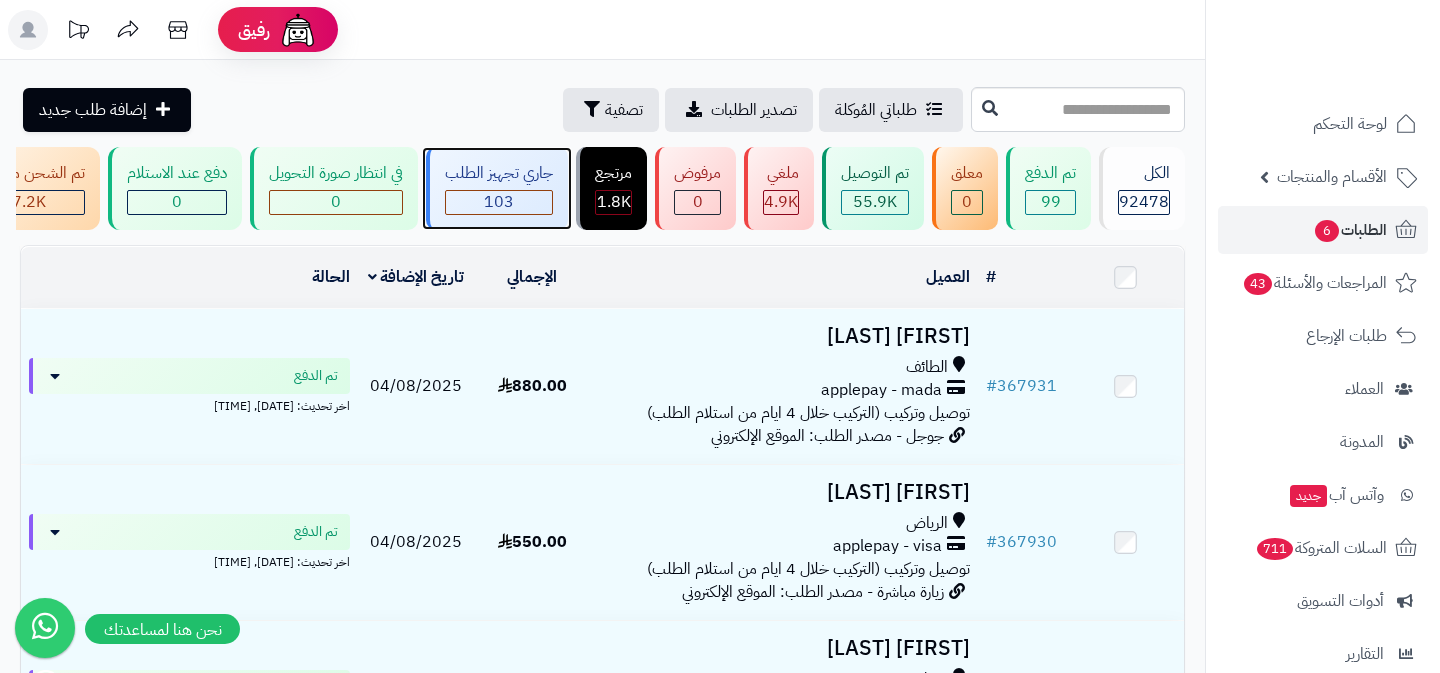 click on "103" at bounding box center [499, 202] 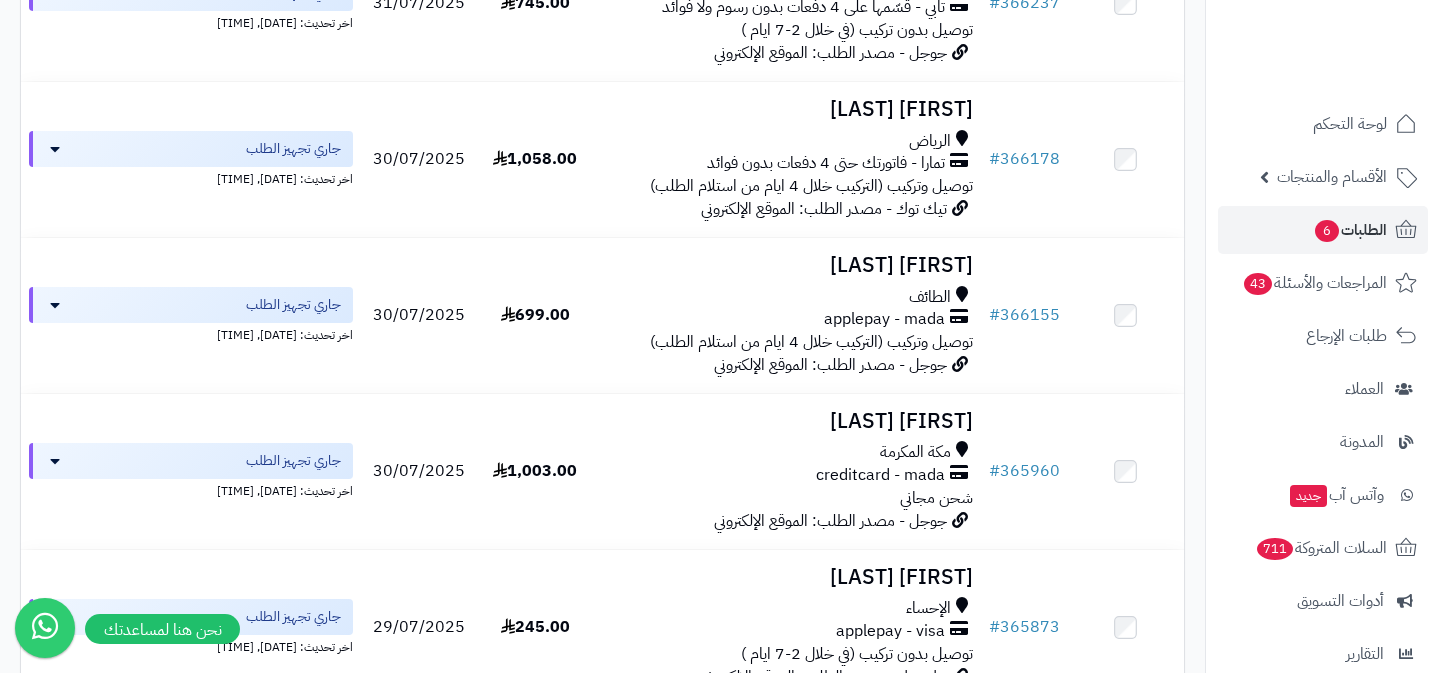 scroll, scrollTop: 10860, scrollLeft: 0, axis: vertical 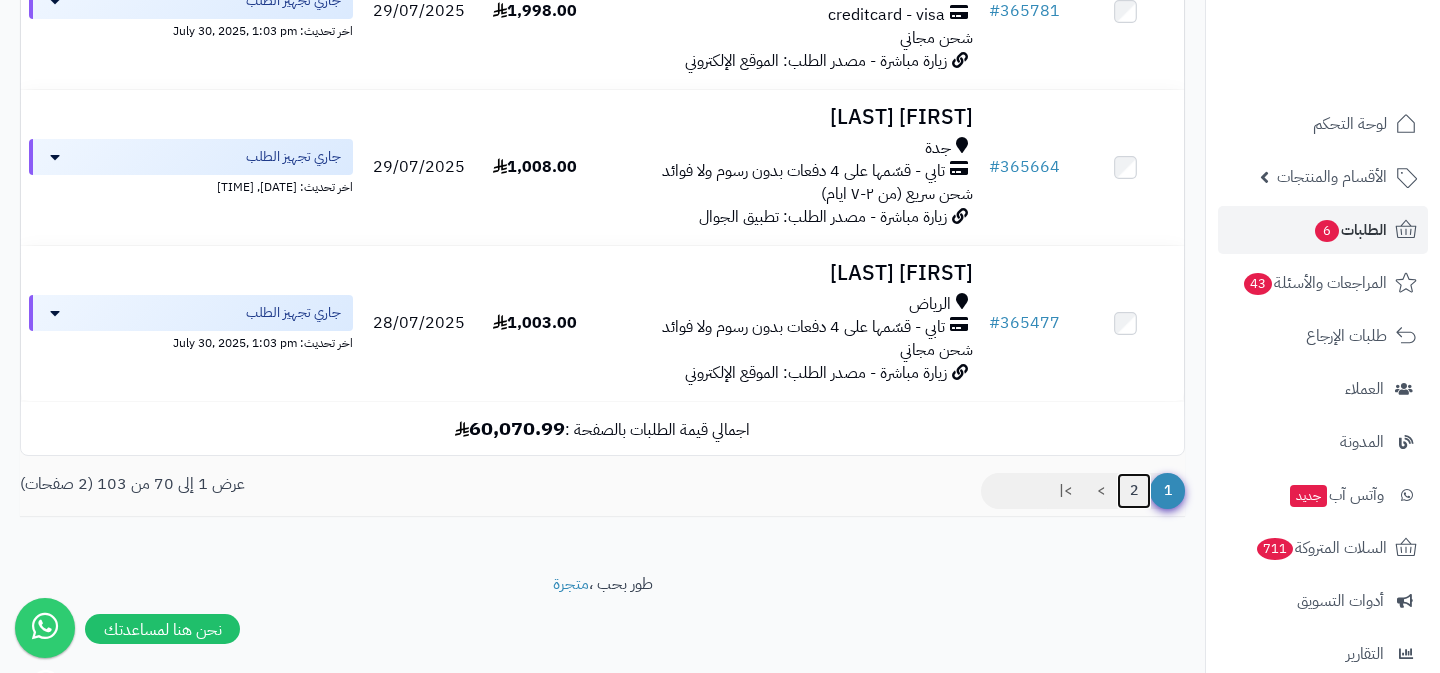click on "2" at bounding box center [1134, 491] 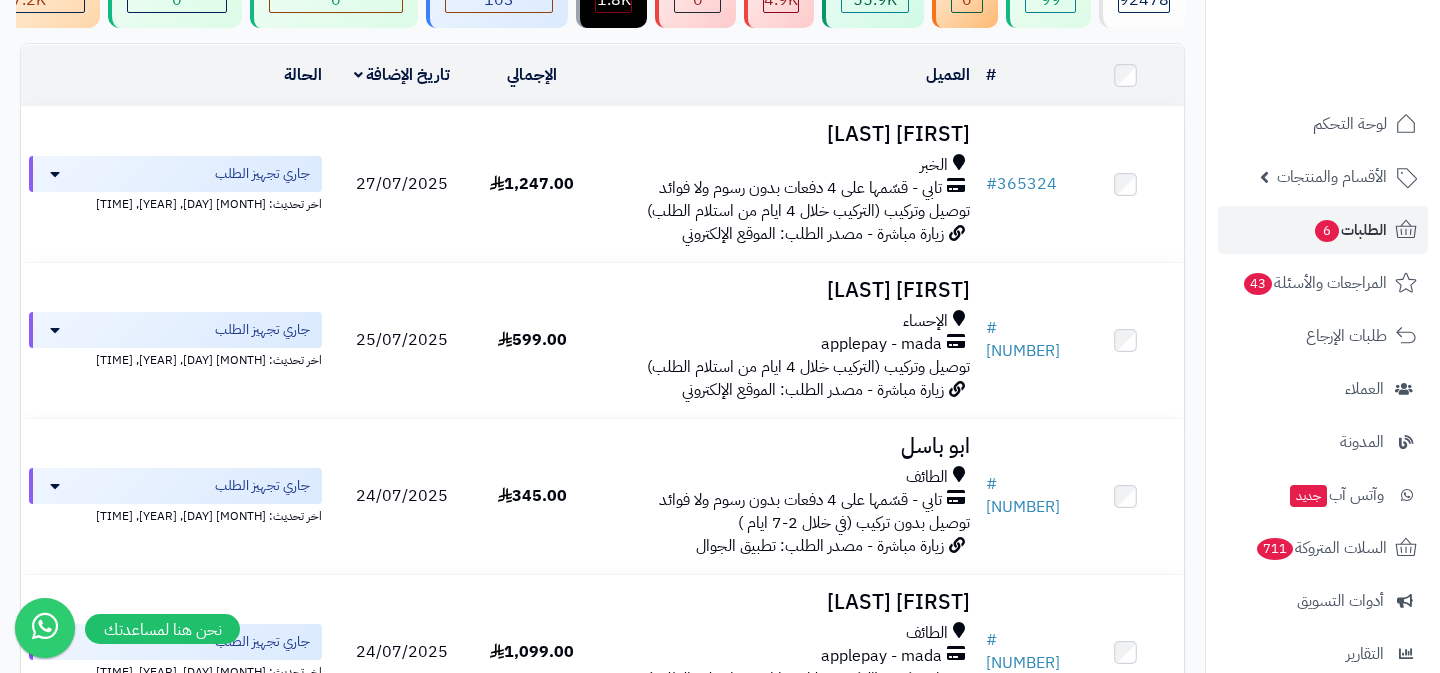 scroll, scrollTop: 0, scrollLeft: 0, axis: both 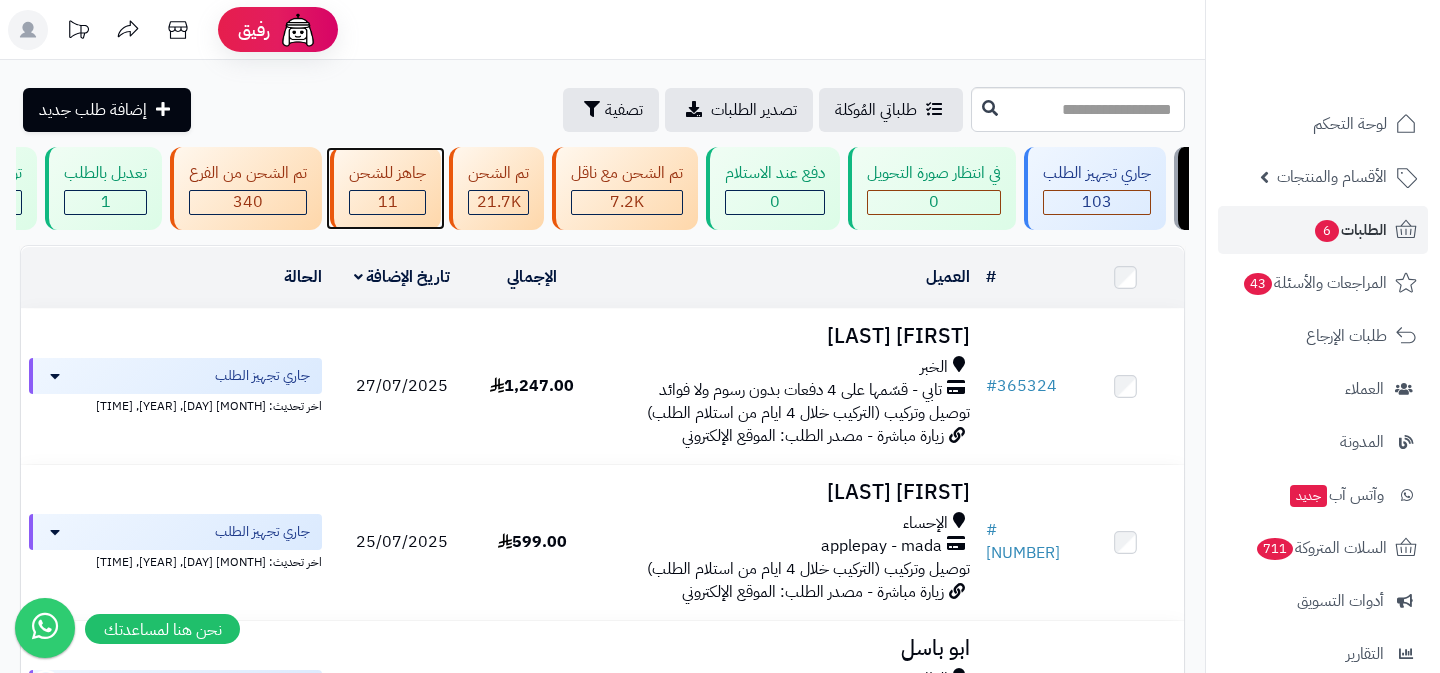 click on "11" at bounding box center (387, 202) 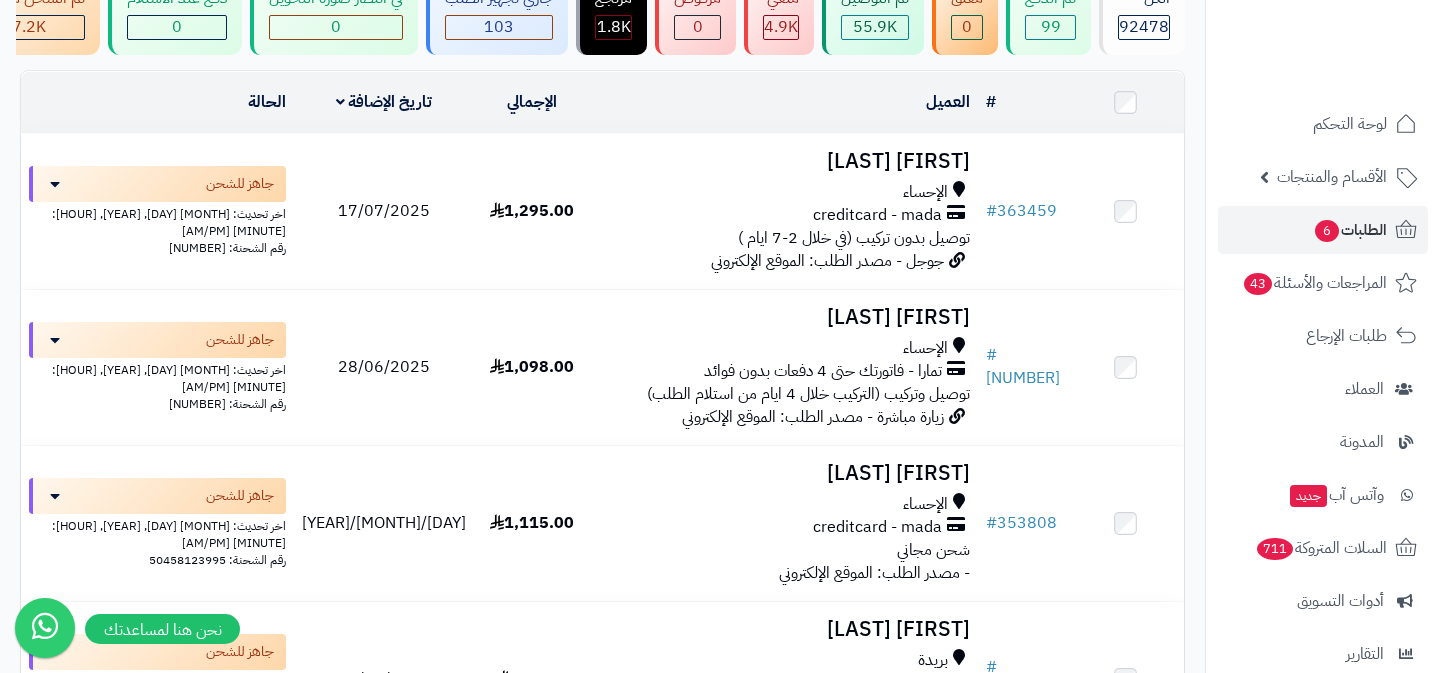 scroll, scrollTop: 0, scrollLeft: 0, axis: both 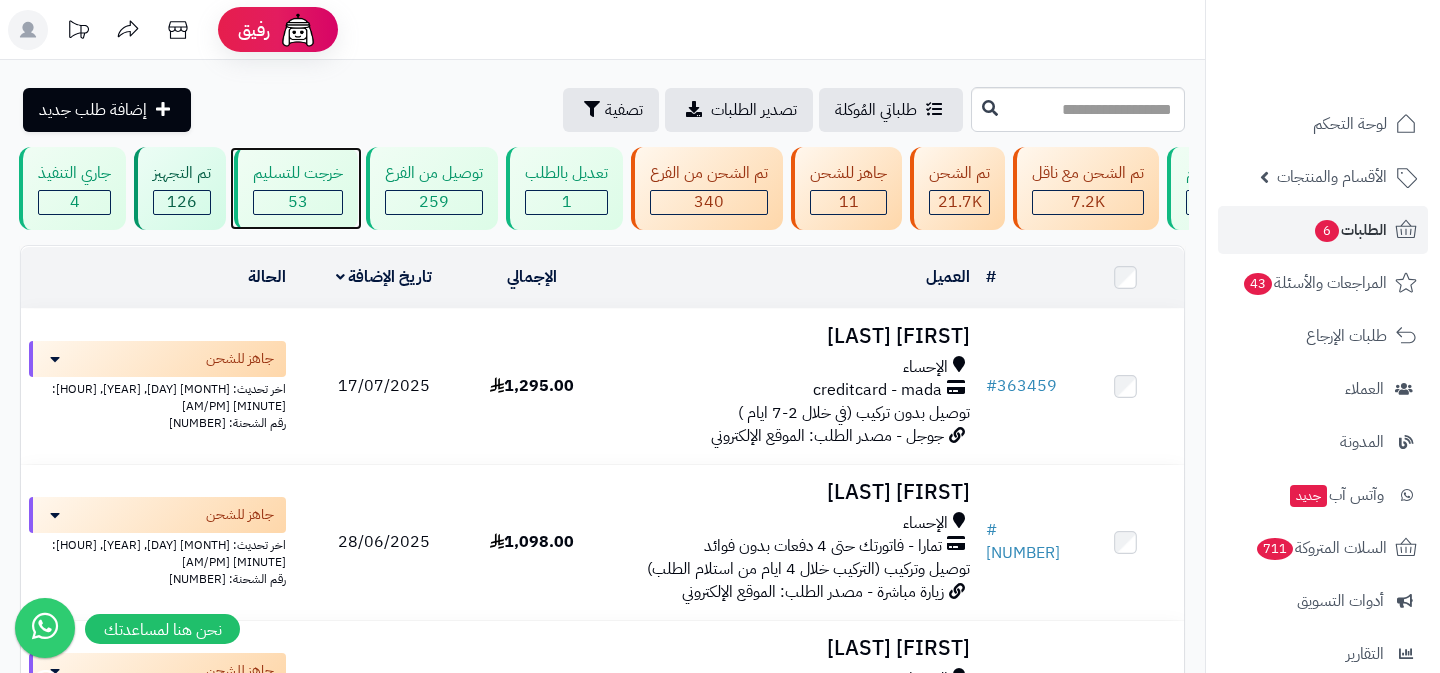 click on "خرجت للتسليم" at bounding box center [298, 173] 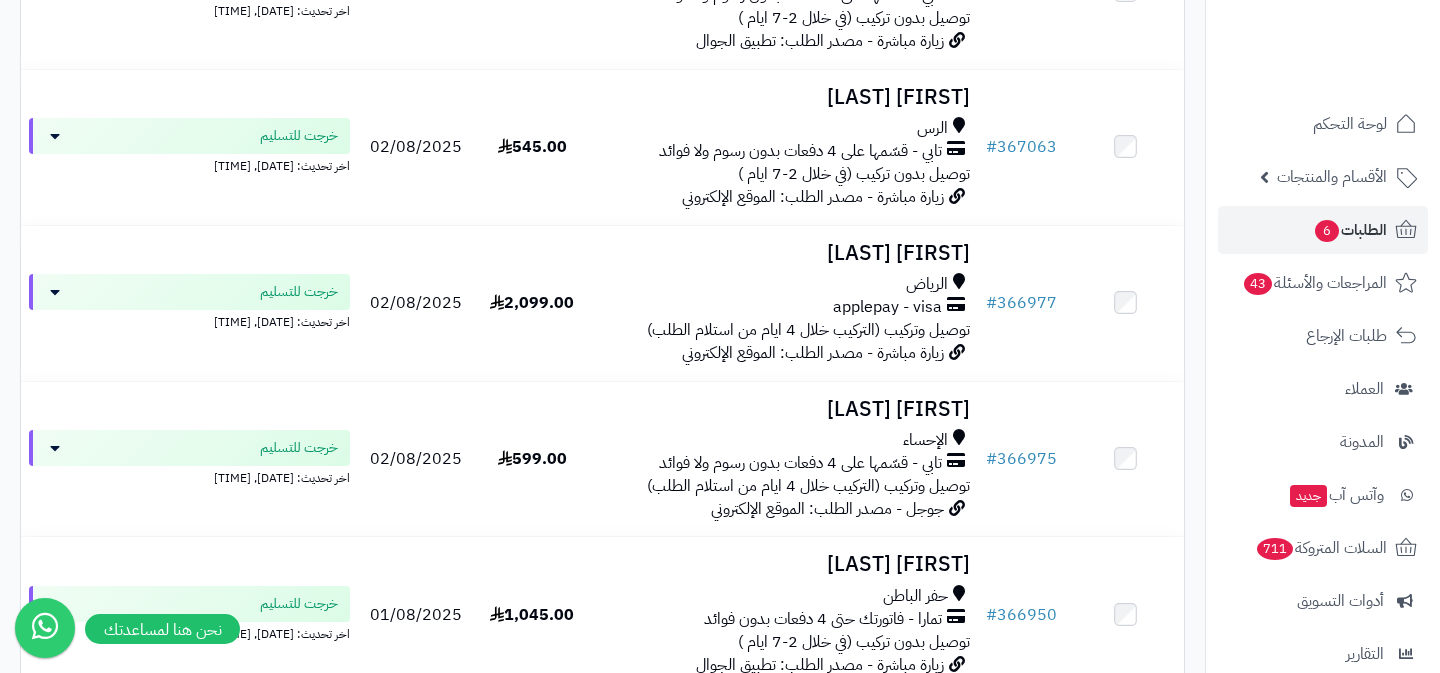 scroll, scrollTop: 0, scrollLeft: 0, axis: both 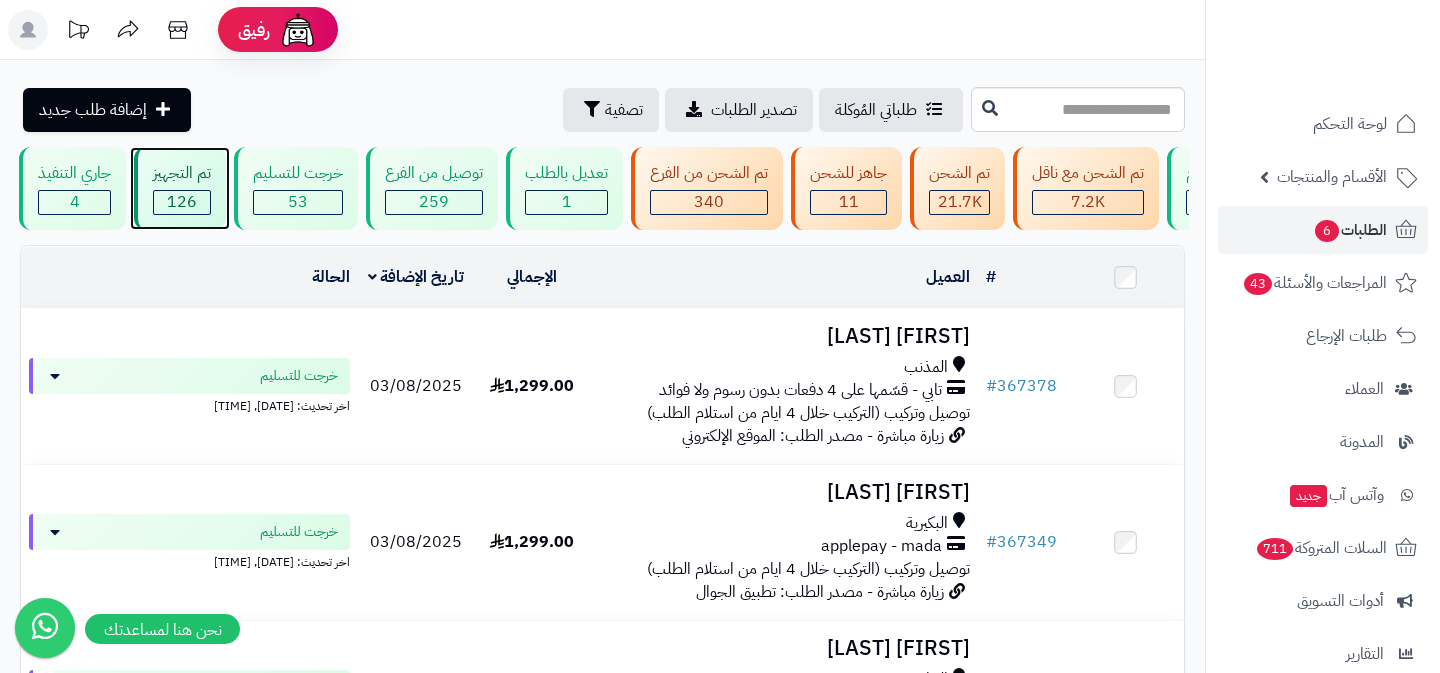 click on "تم التجهيز
126" at bounding box center [180, 188] 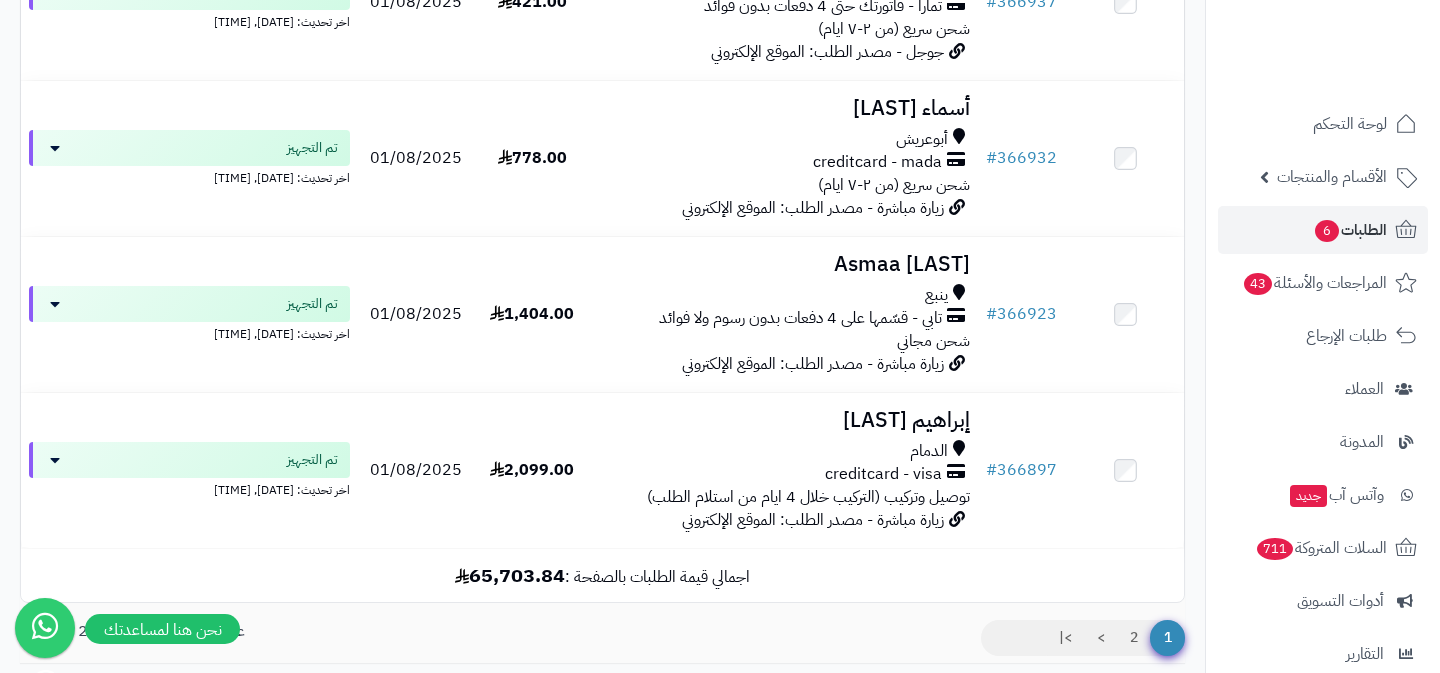 scroll, scrollTop: 10860, scrollLeft: 0, axis: vertical 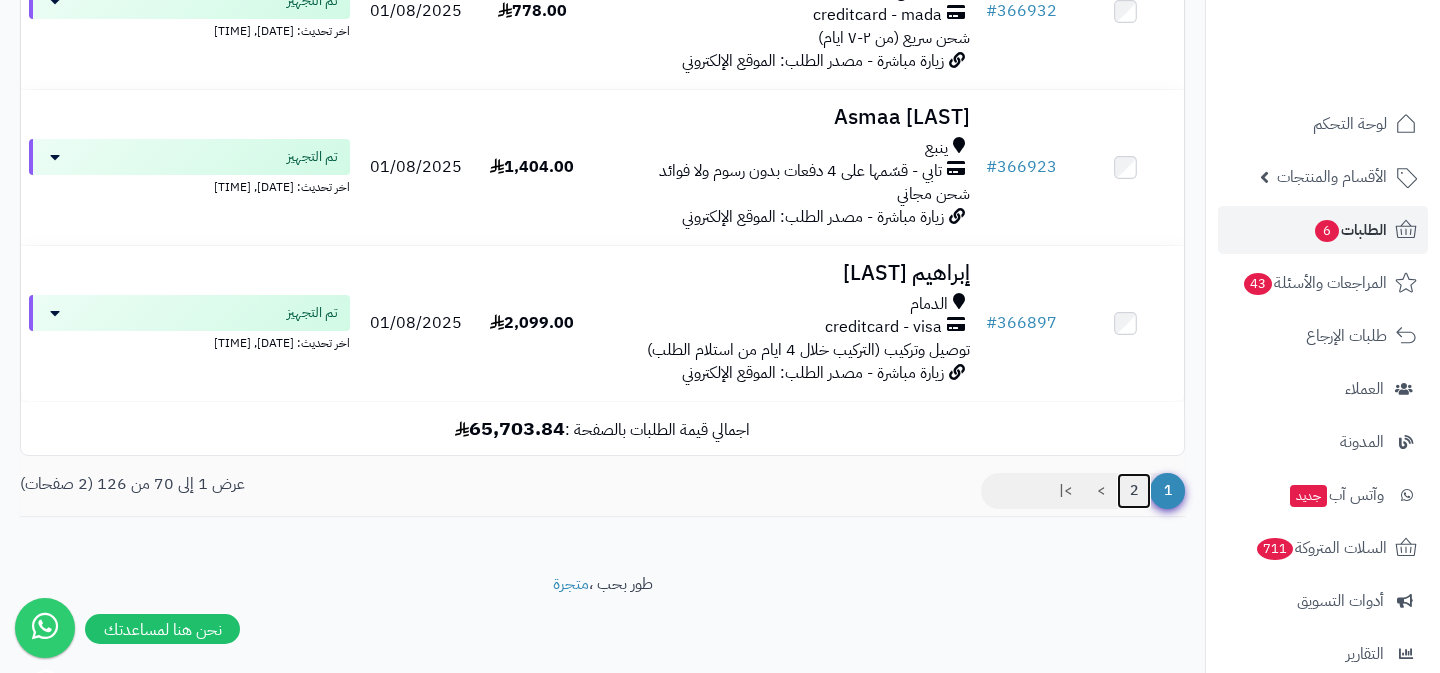 click on "2" at bounding box center [1134, 491] 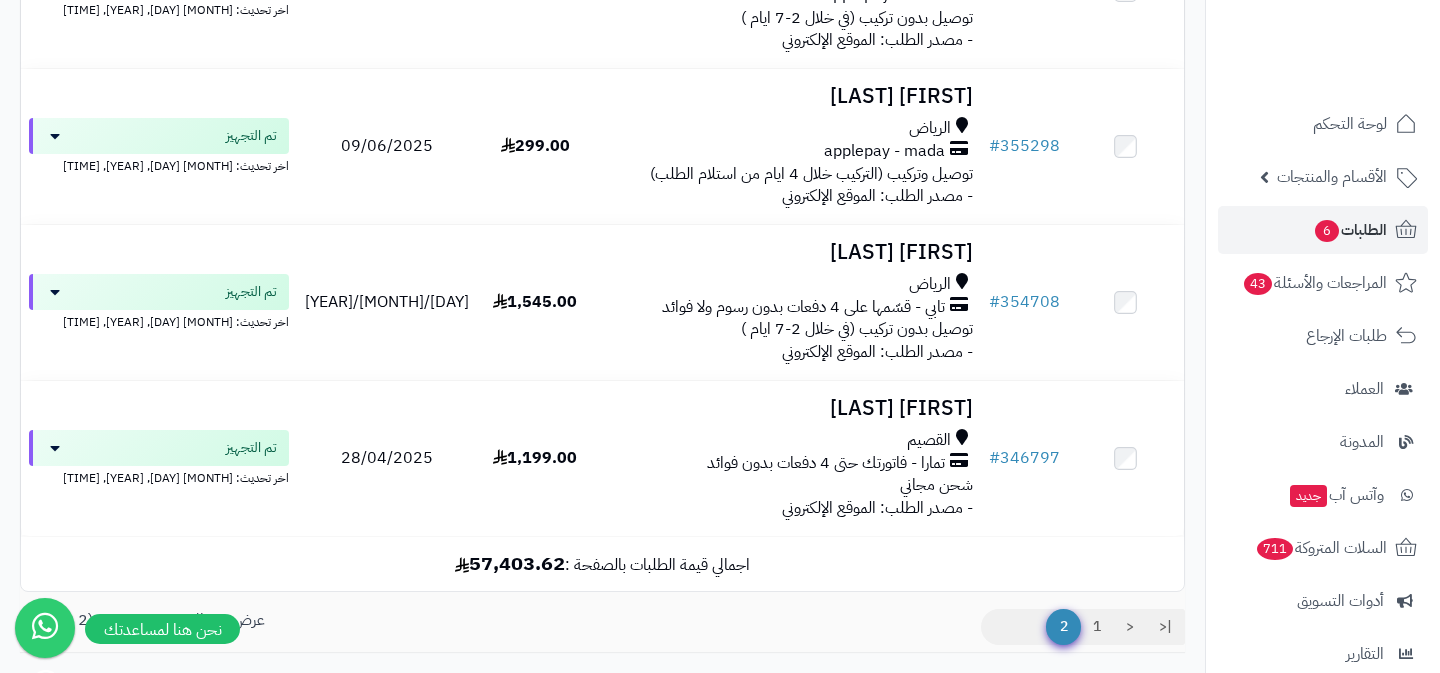 scroll, scrollTop: 8669, scrollLeft: 0, axis: vertical 